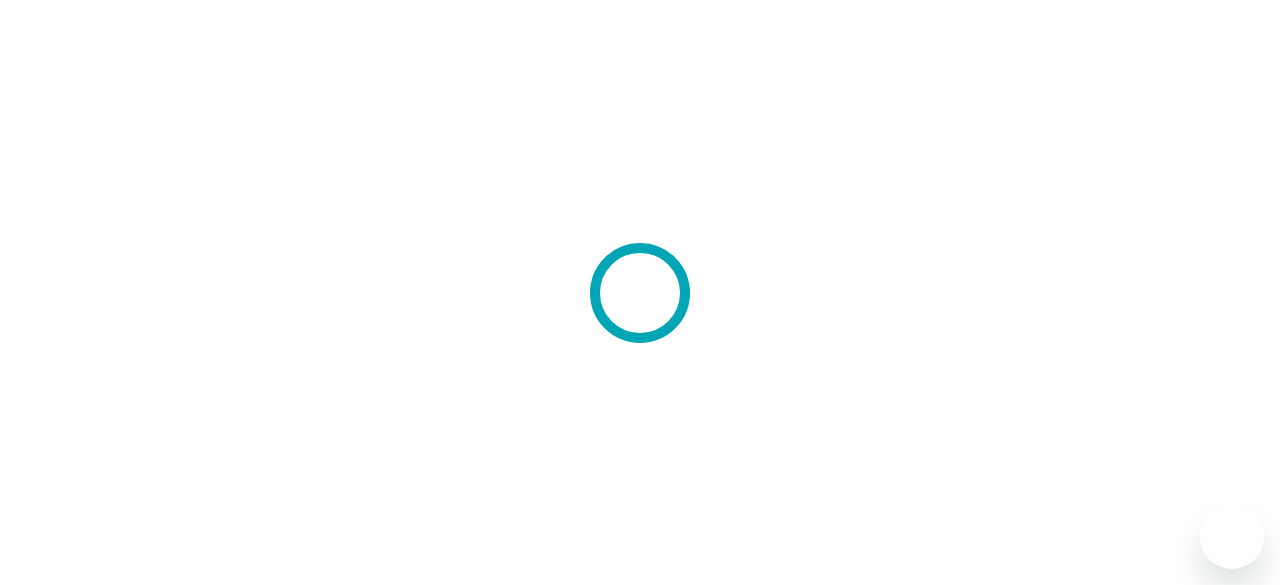 scroll, scrollTop: 0, scrollLeft: 0, axis: both 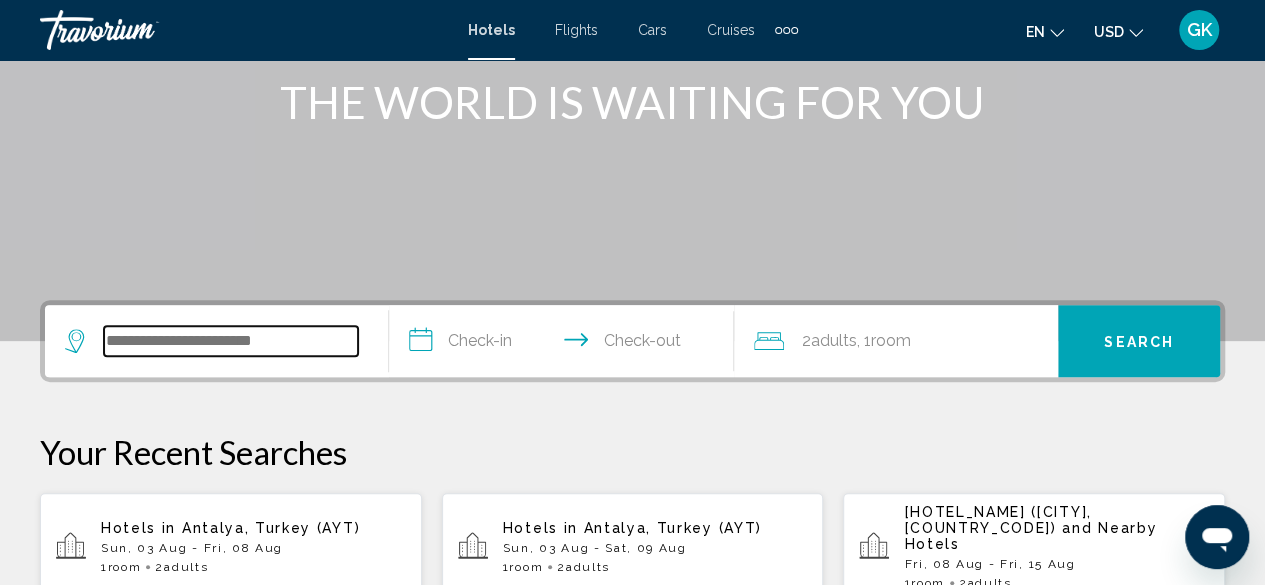 click at bounding box center (231, 341) 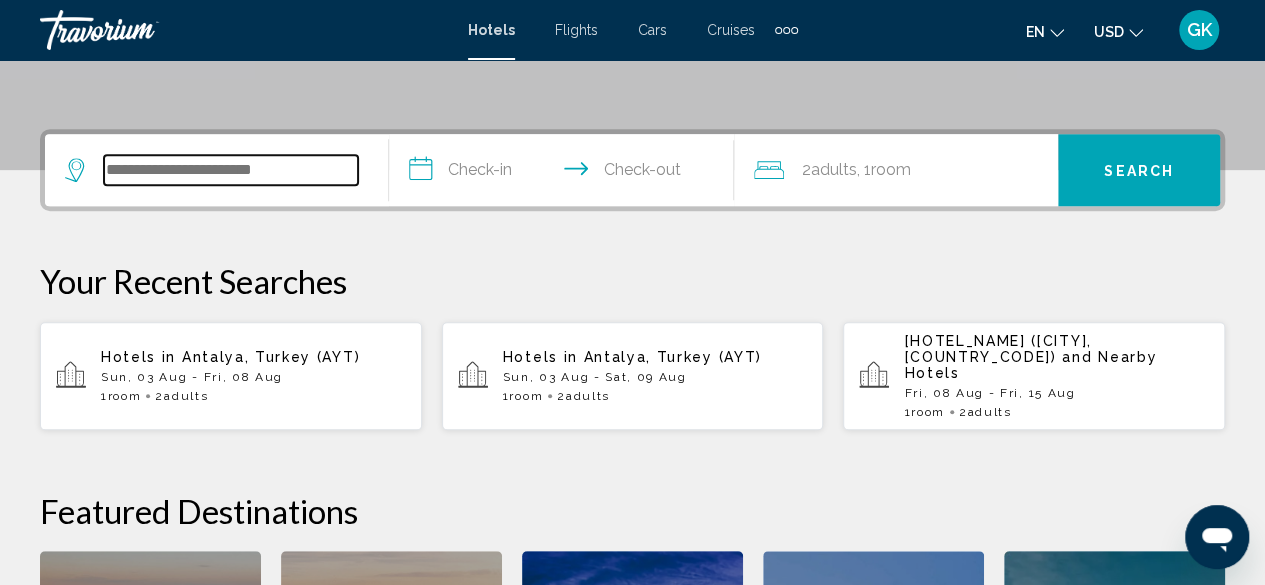 scroll, scrollTop: 494, scrollLeft: 0, axis: vertical 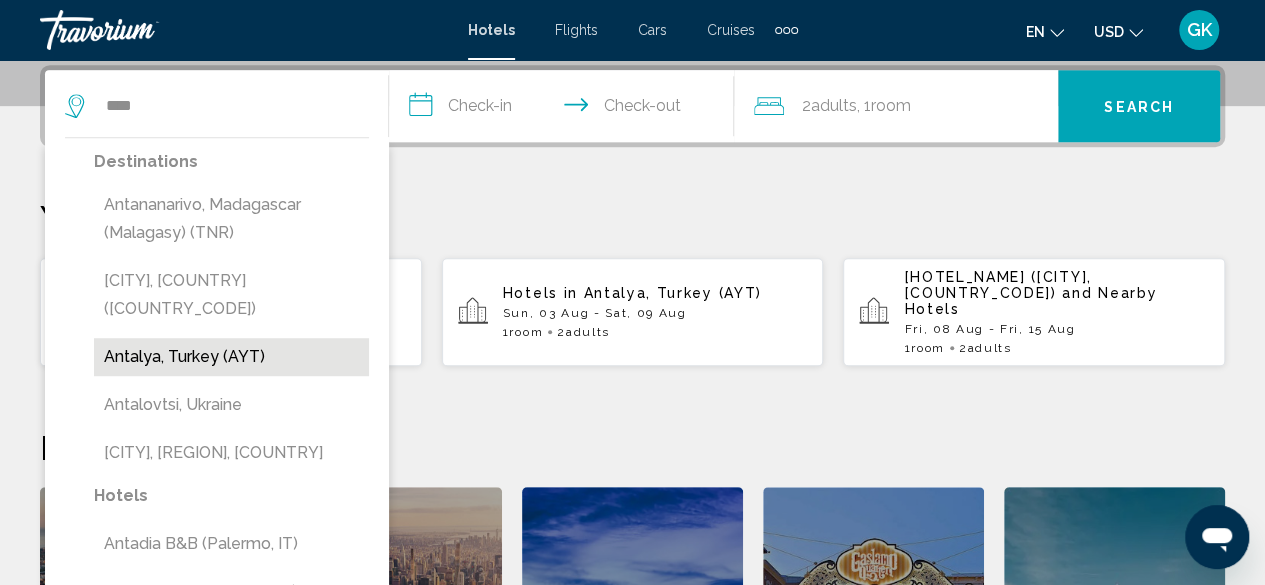 click on "Antalya, Turkey (AYT)" at bounding box center [231, 357] 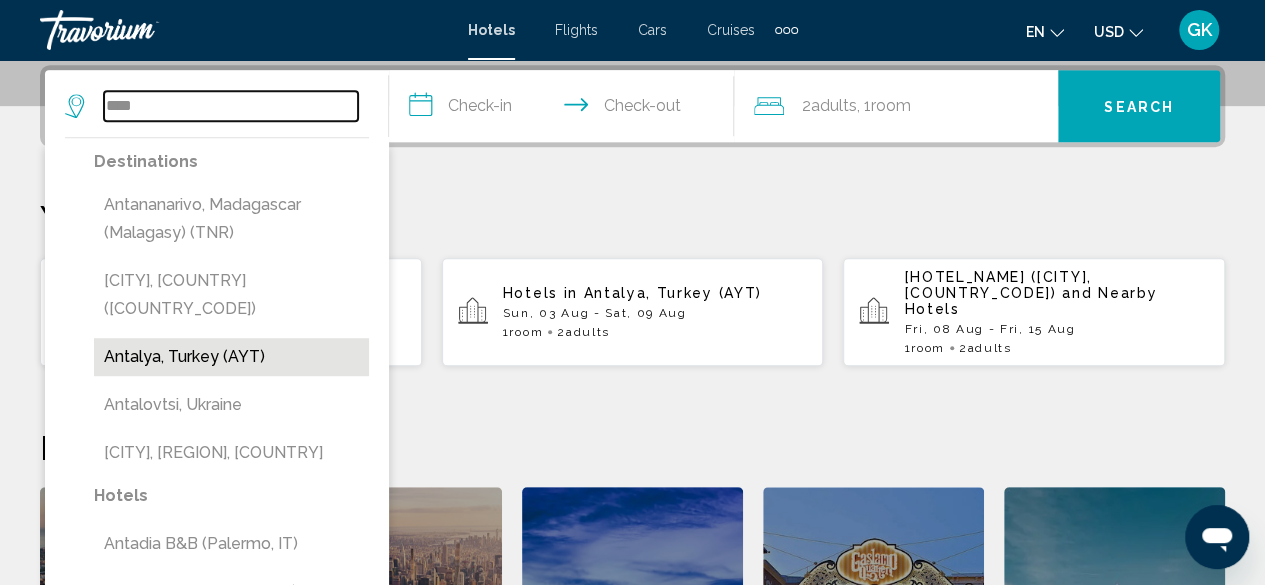 type on "**********" 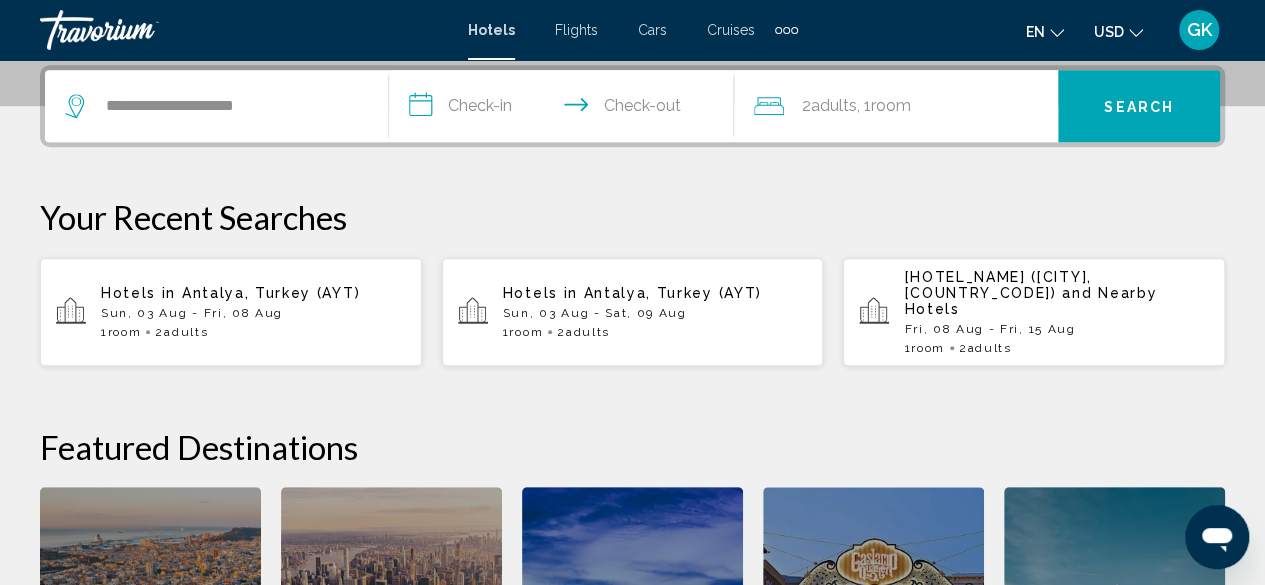 click on "**********" at bounding box center [565, 109] 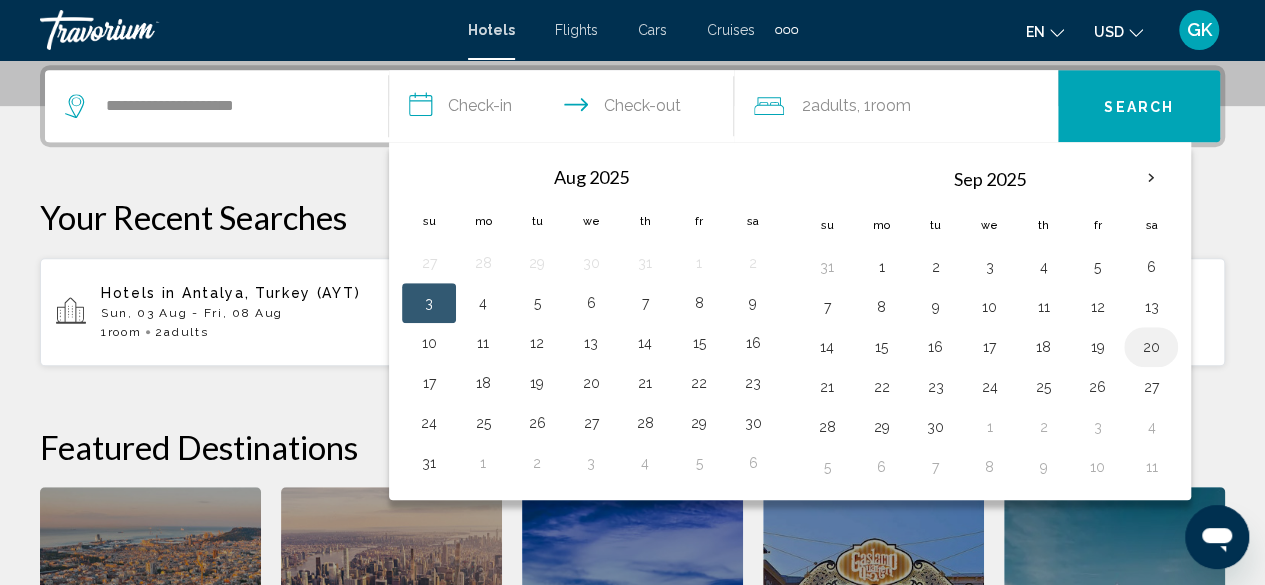 click on "20" at bounding box center (1151, 347) 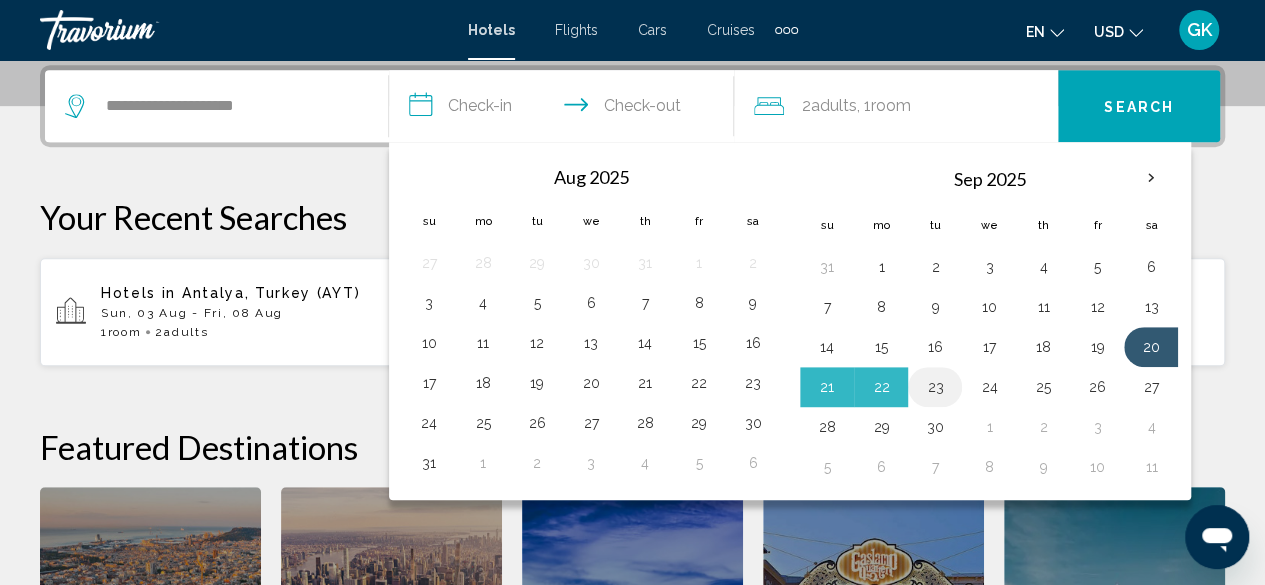 click on "23" at bounding box center [935, 387] 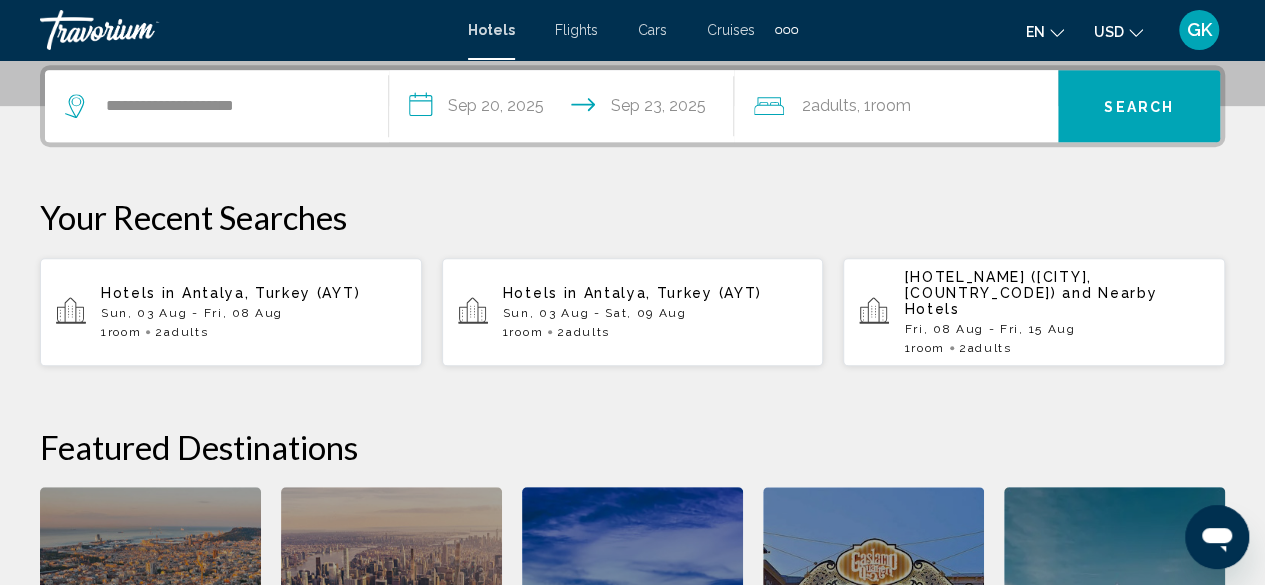 click on "Room" 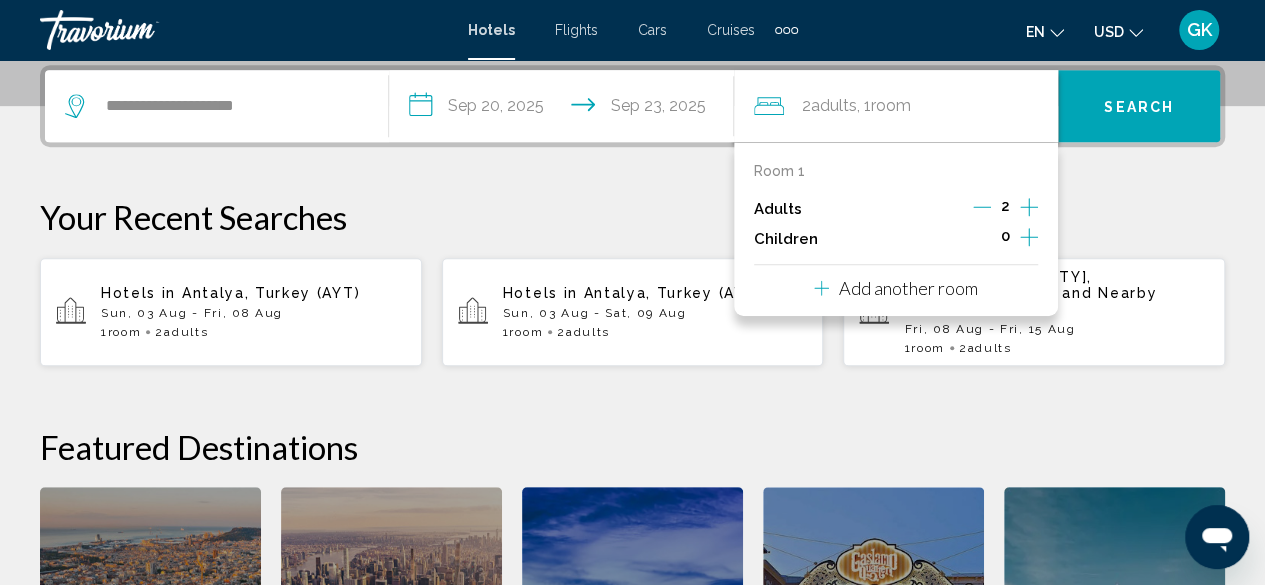 click 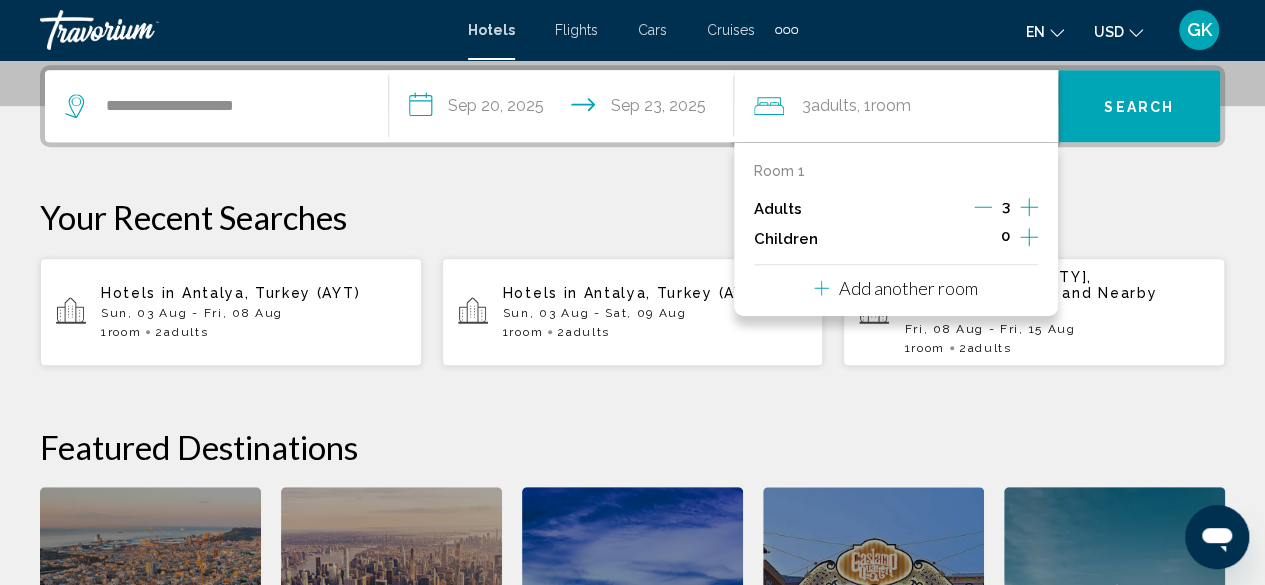 click 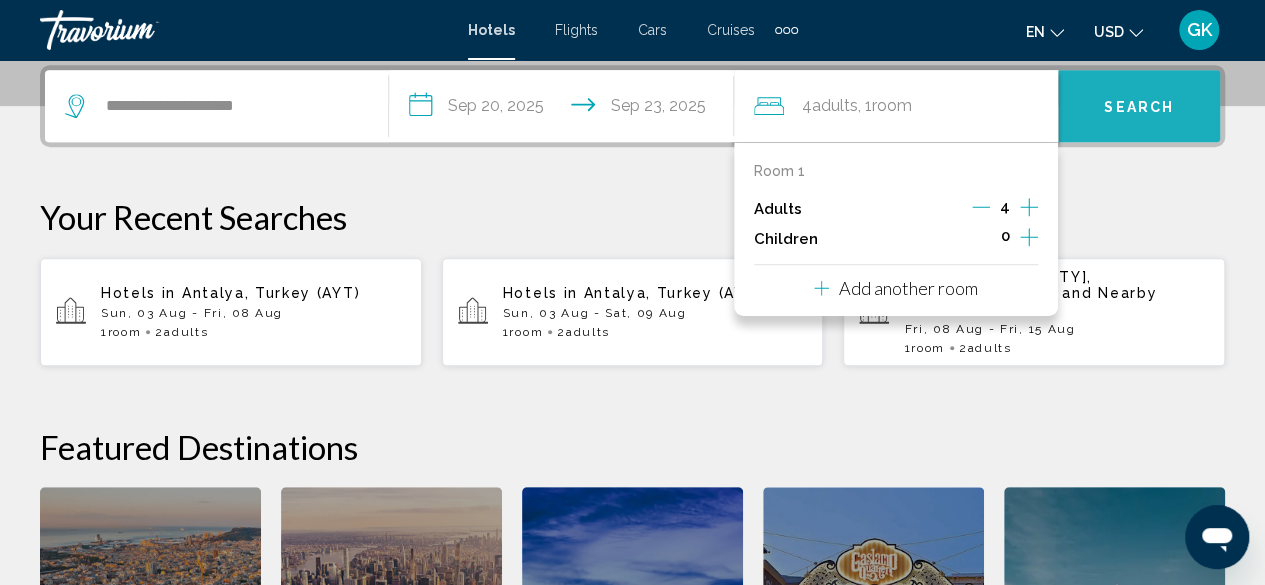 click on "Search" at bounding box center (1139, 107) 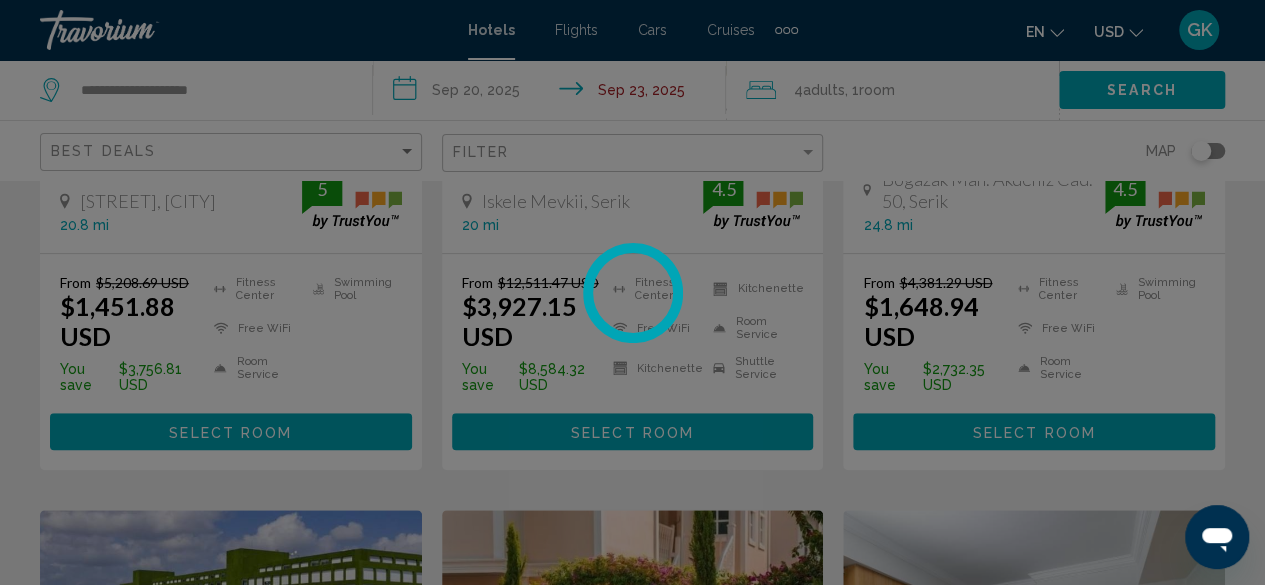 scroll, scrollTop: 0, scrollLeft: 0, axis: both 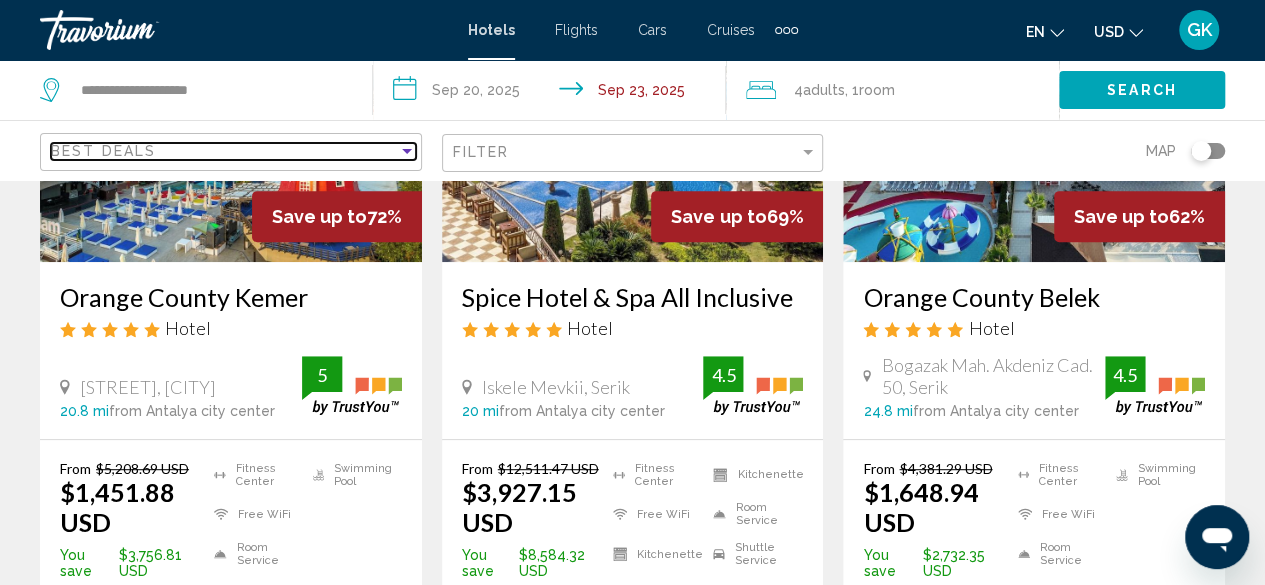 click at bounding box center [407, 151] 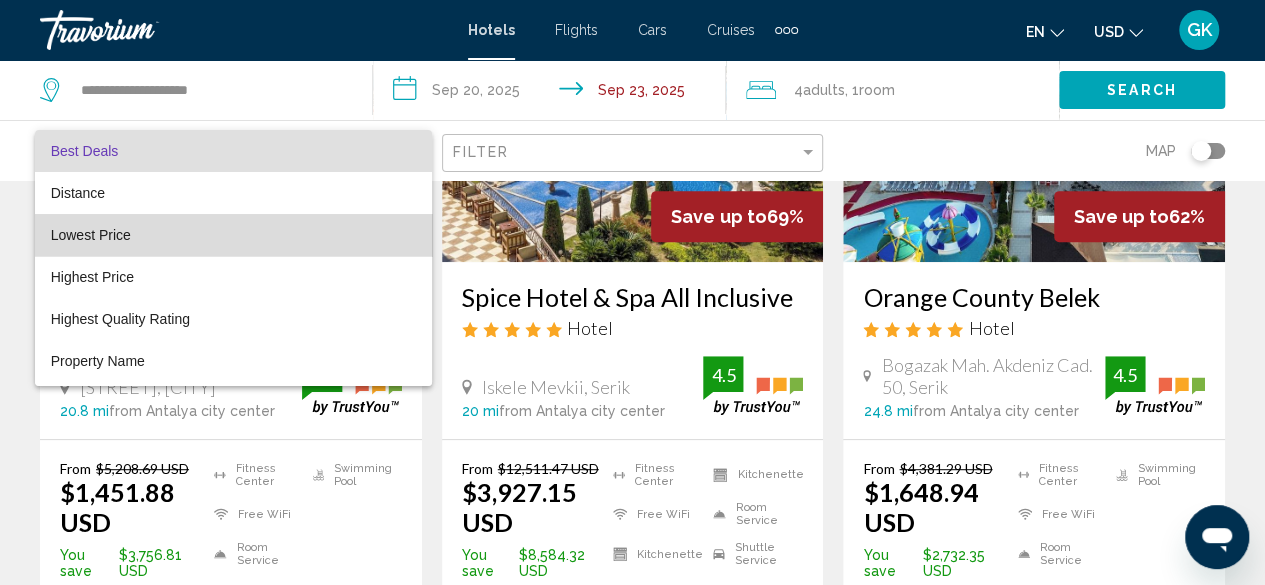 click on "Lowest Price" at bounding box center [233, 235] 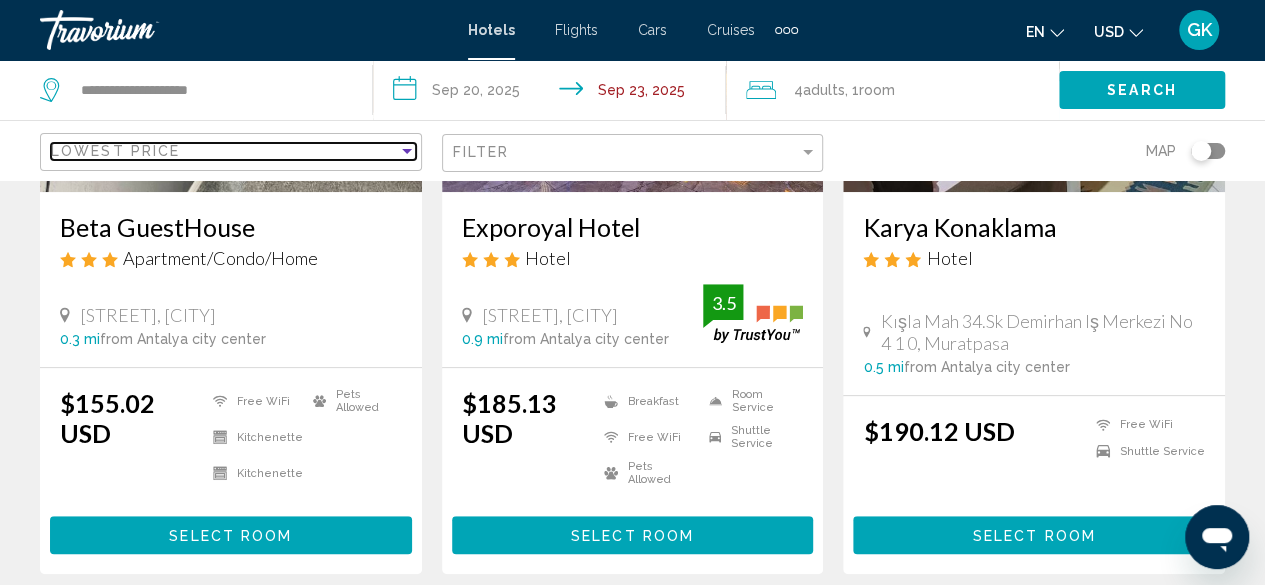 scroll, scrollTop: 386, scrollLeft: 0, axis: vertical 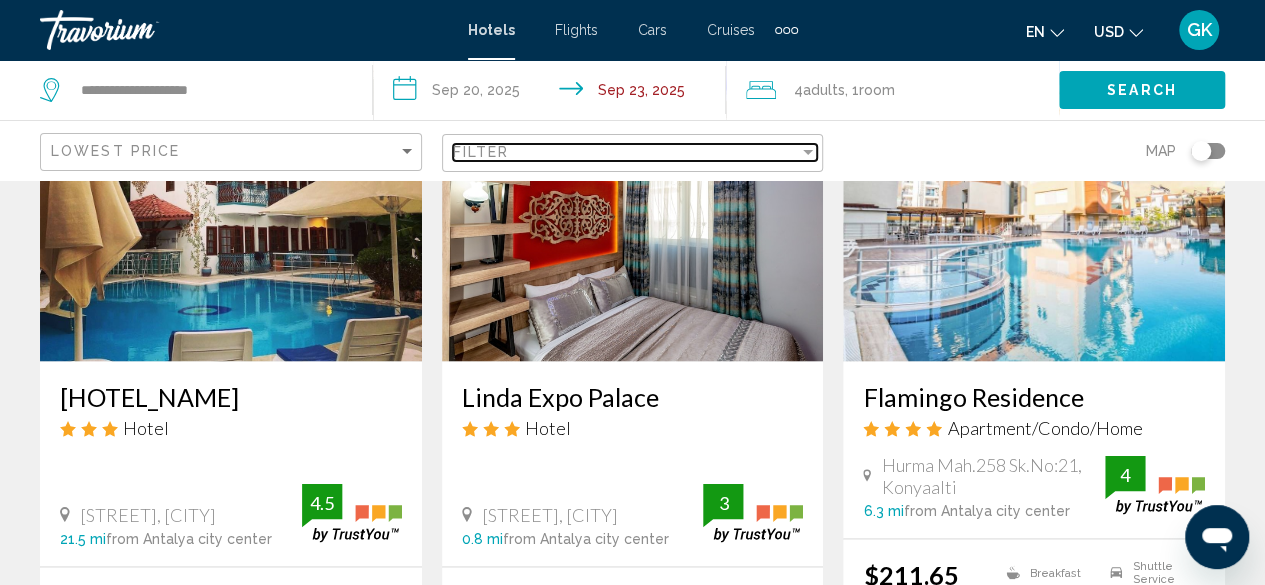 click at bounding box center [808, 152] 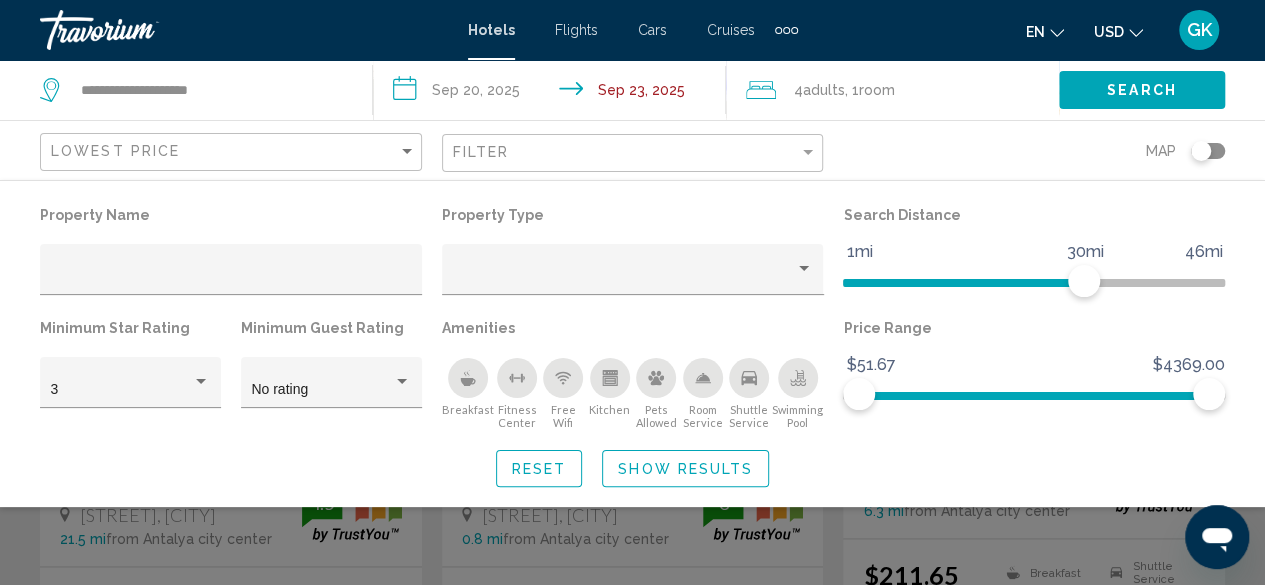 click 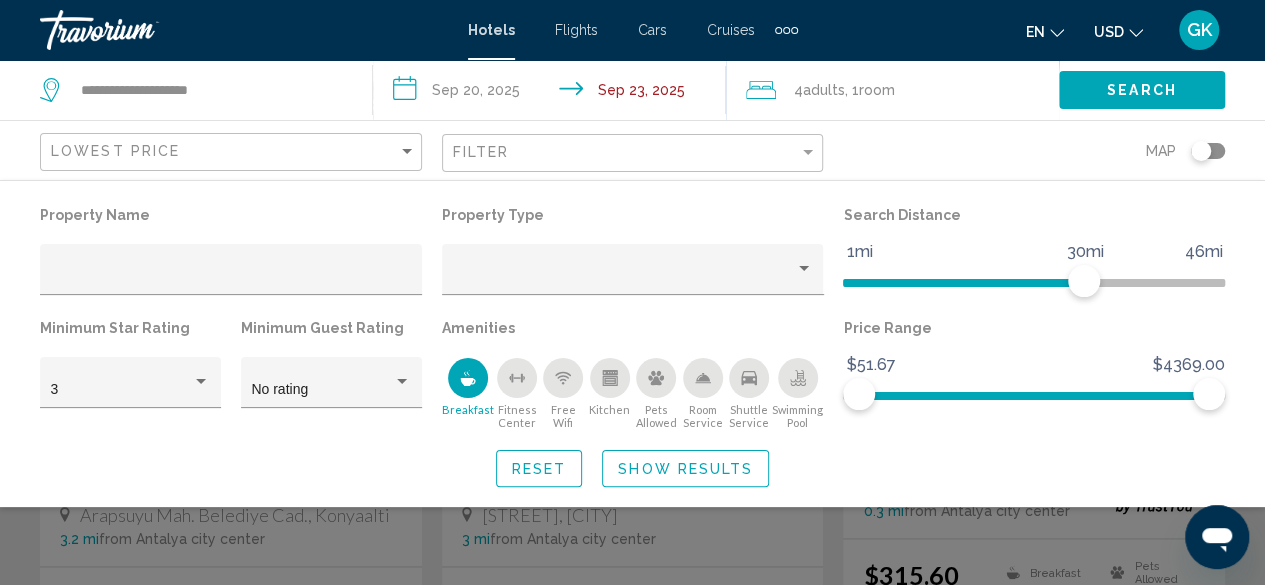 scroll, scrollTop: 208, scrollLeft: 0, axis: vertical 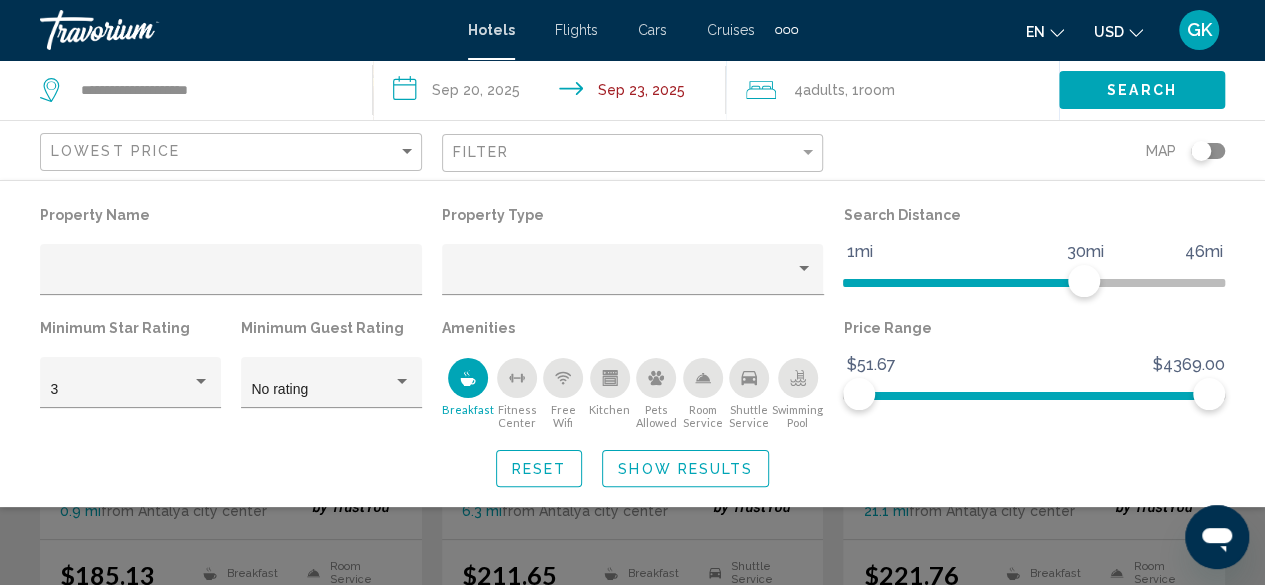 click 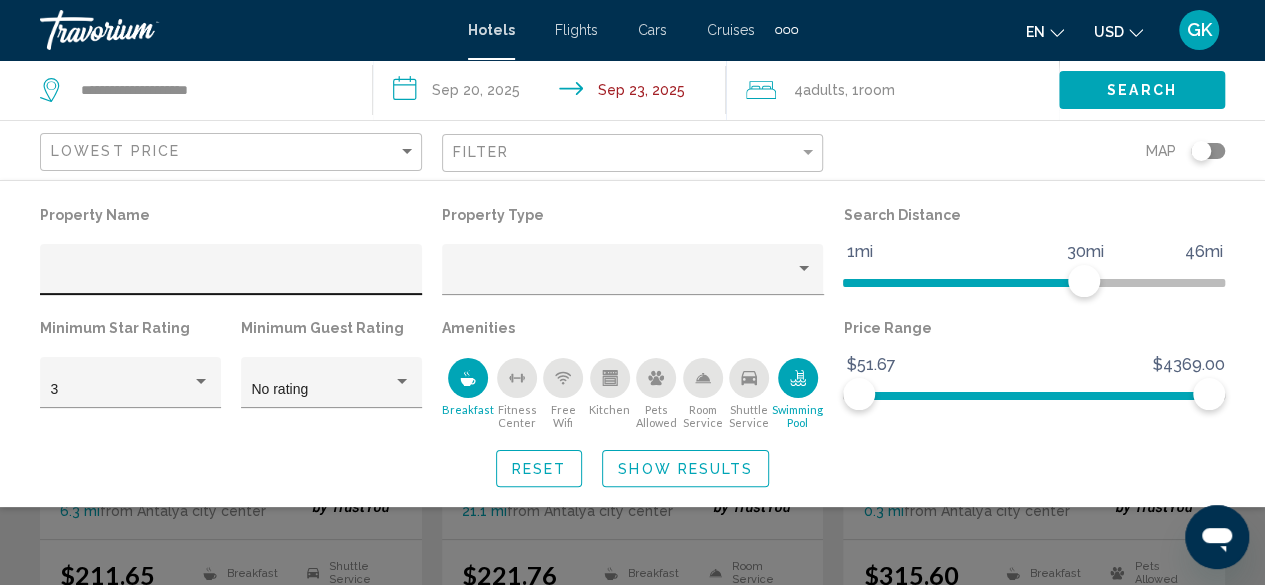 click 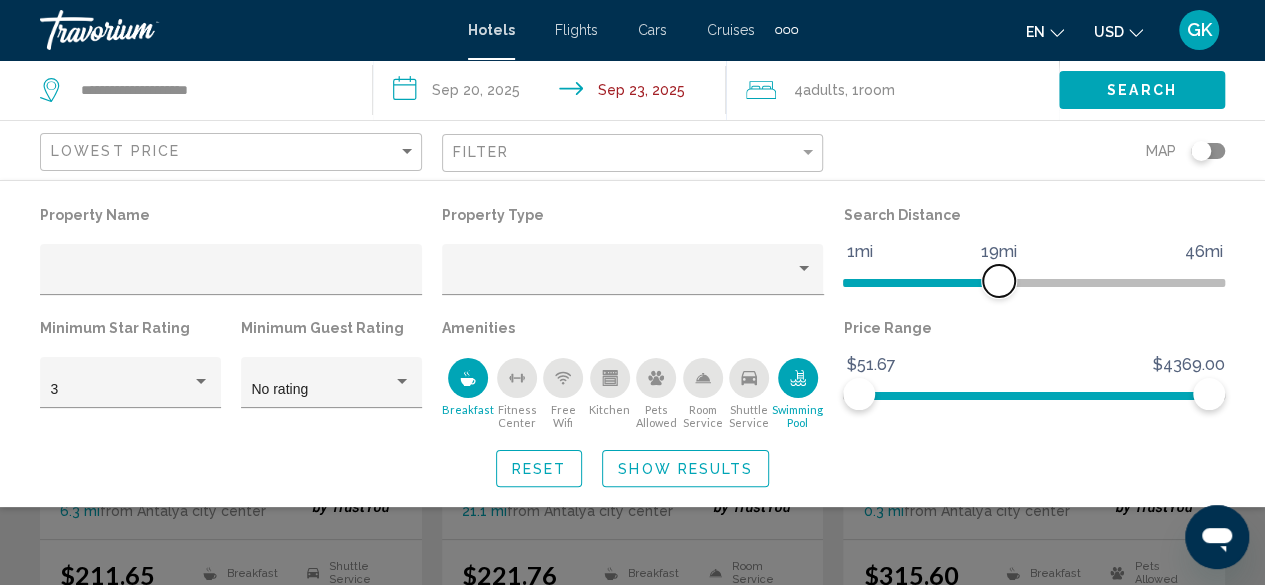 drag, startPoint x: 1088, startPoint y: 274, endPoint x: 999, endPoint y: 282, distance: 89.358826 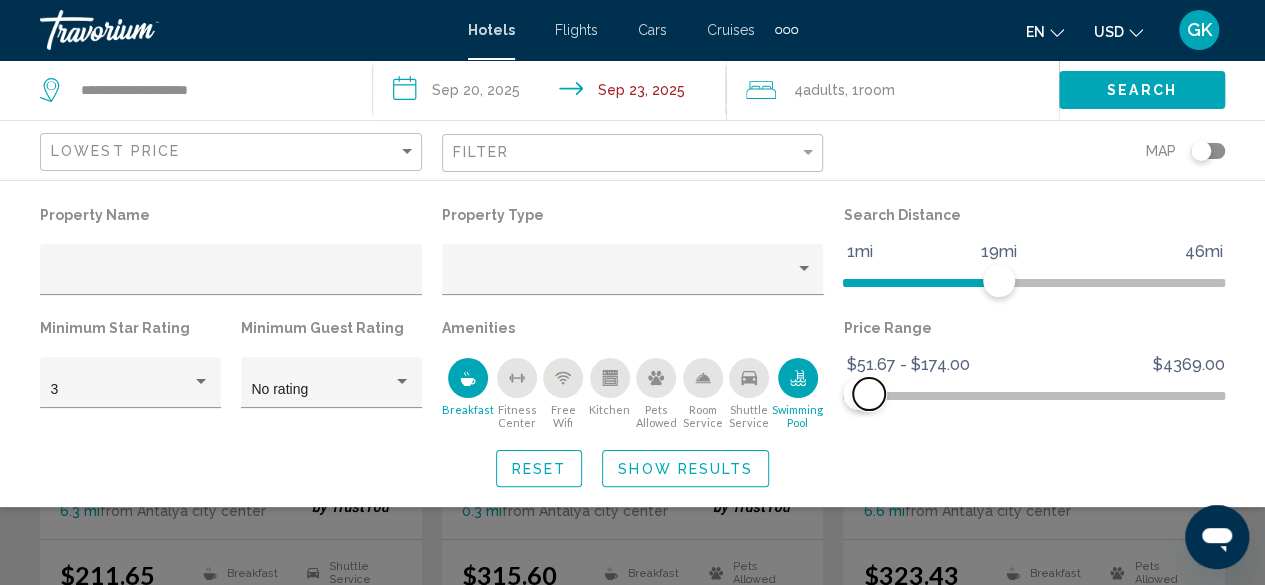 drag, startPoint x: 1206, startPoint y: 393, endPoint x: 869, endPoint y: 399, distance: 337.0534 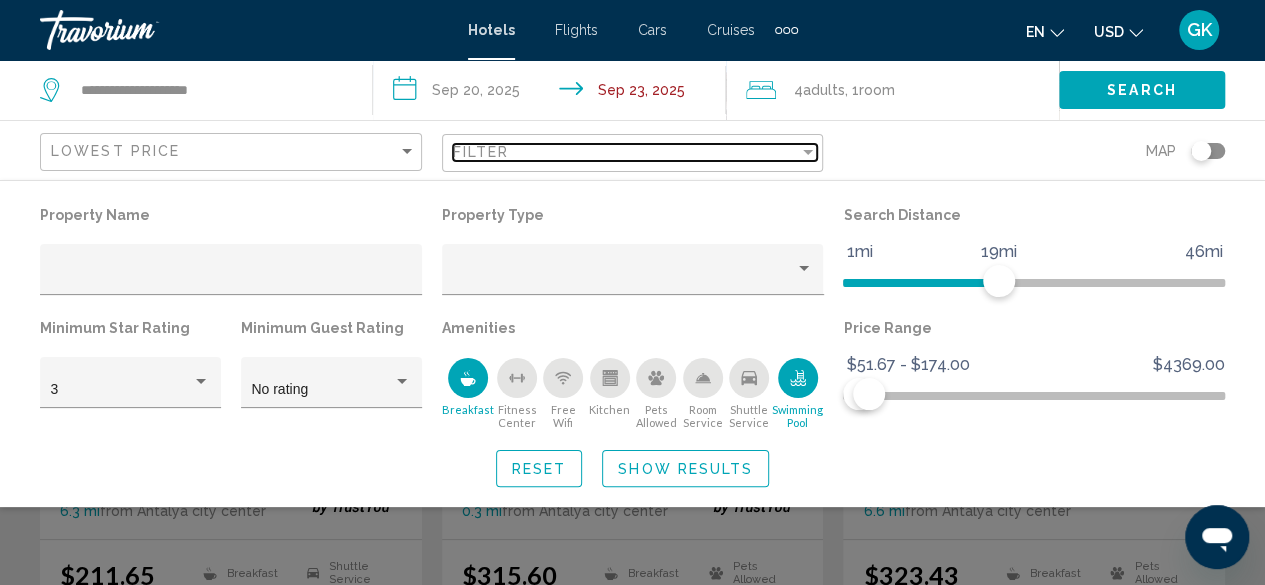 click at bounding box center [808, 152] 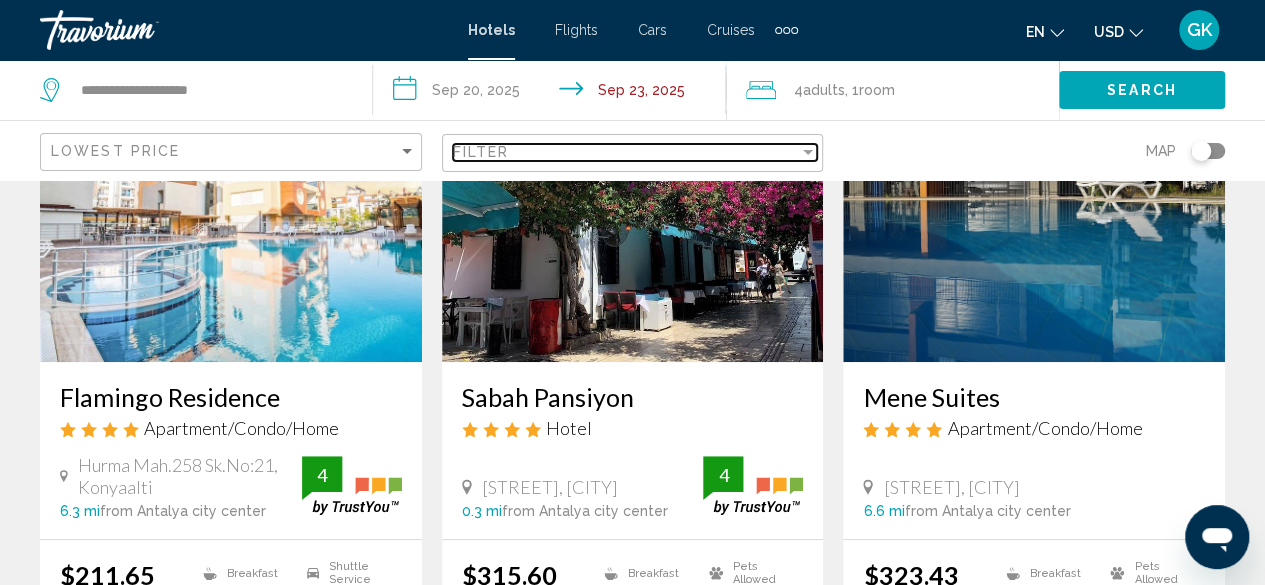 click at bounding box center [808, 152] 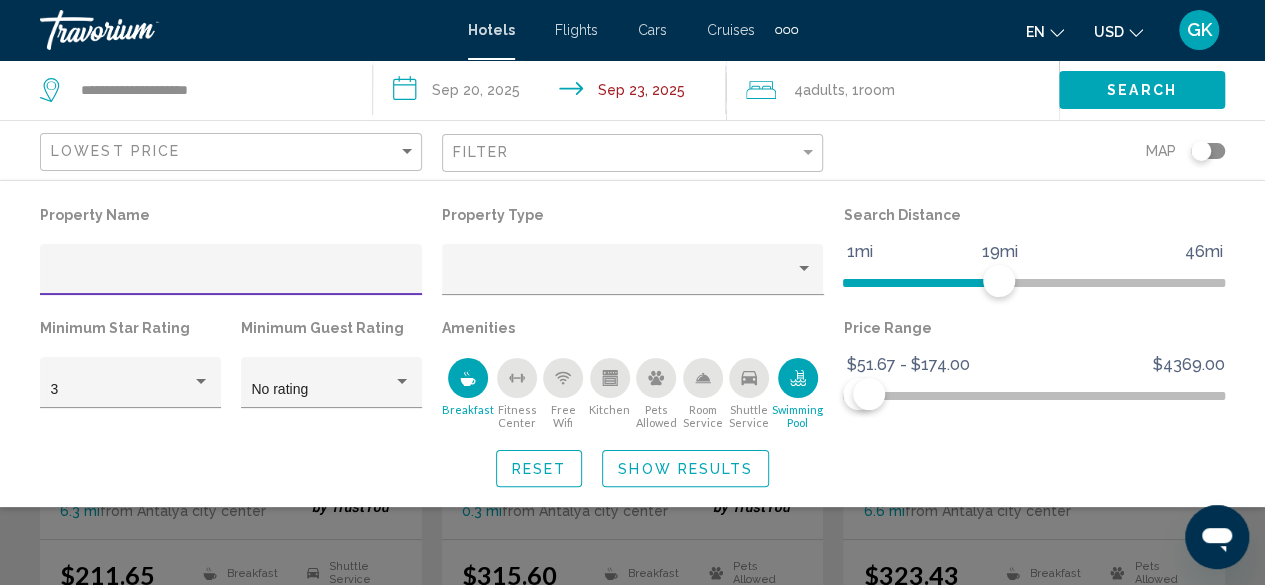 click at bounding box center (231, 277) 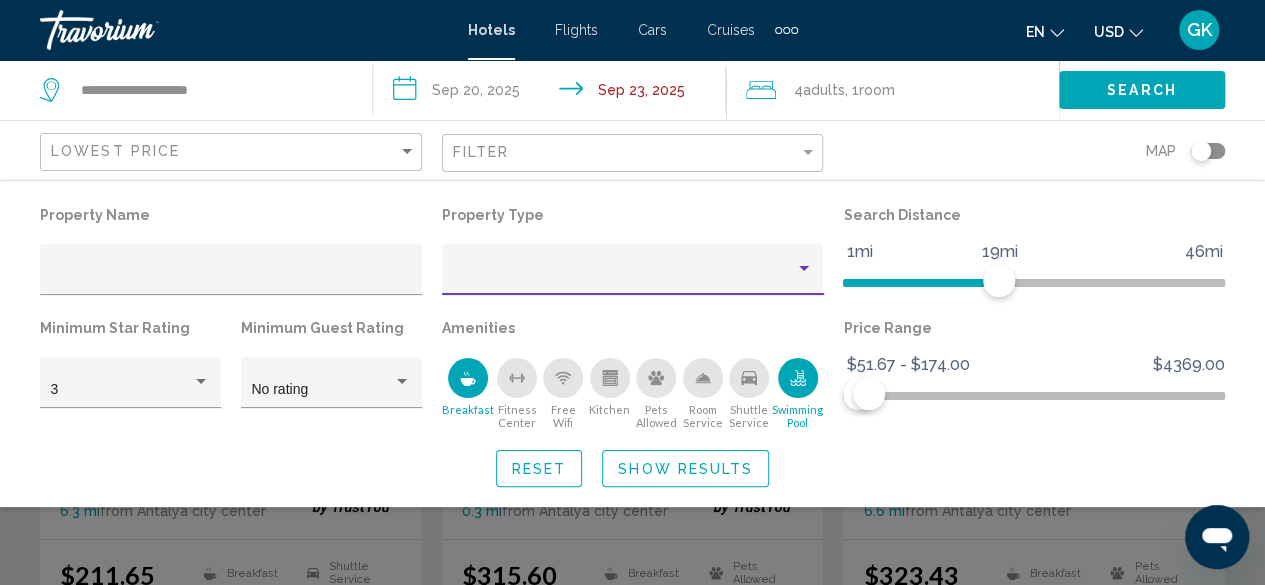 click at bounding box center (804, 268) 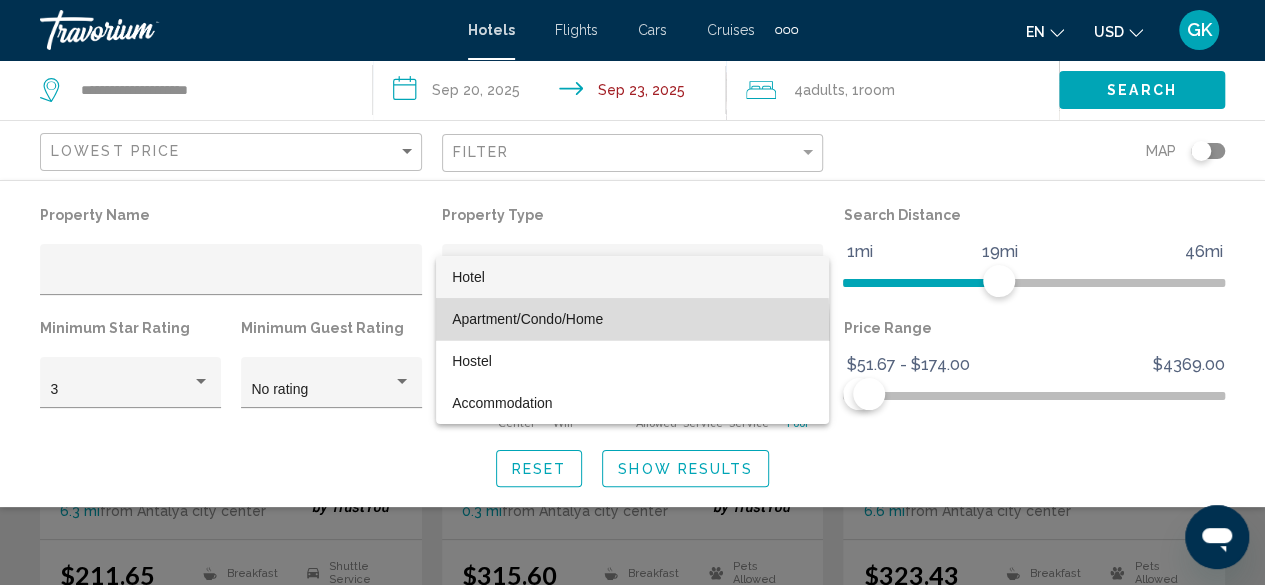 click on "Apartment/Condo/Home" at bounding box center (632, 319) 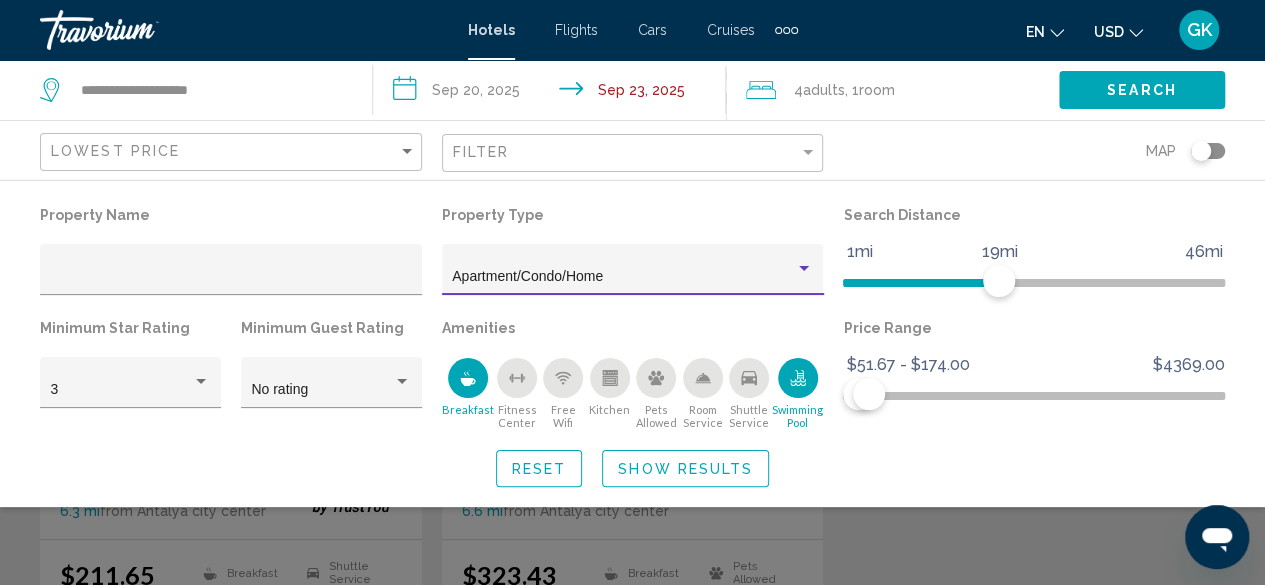click on "Show Results" 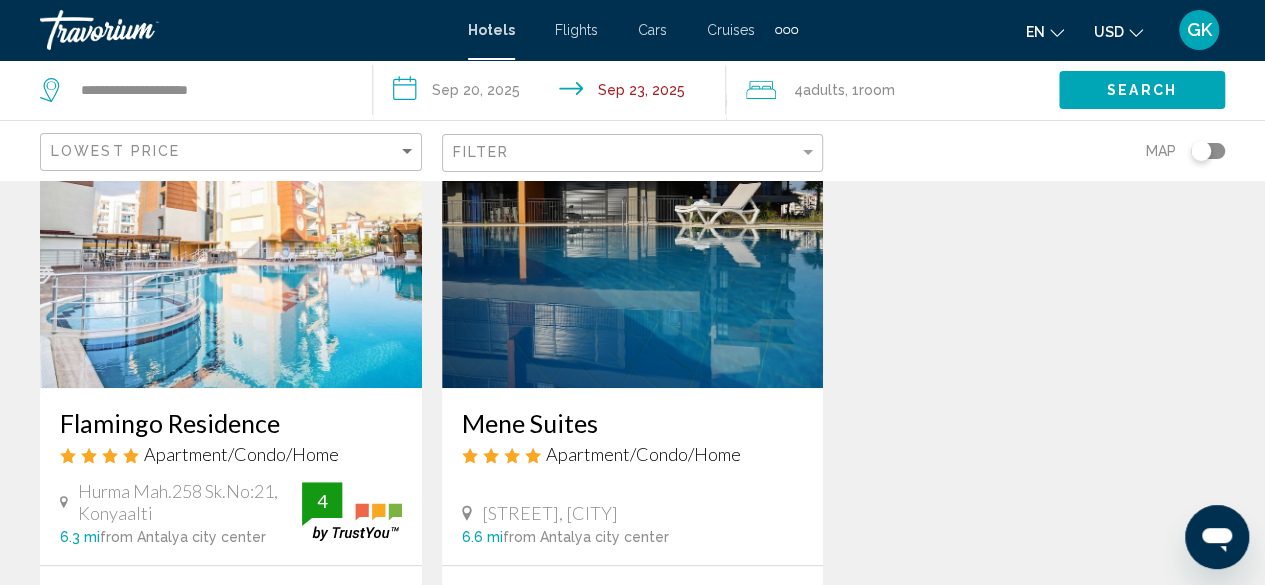 scroll, scrollTop: 180, scrollLeft: 0, axis: vertical 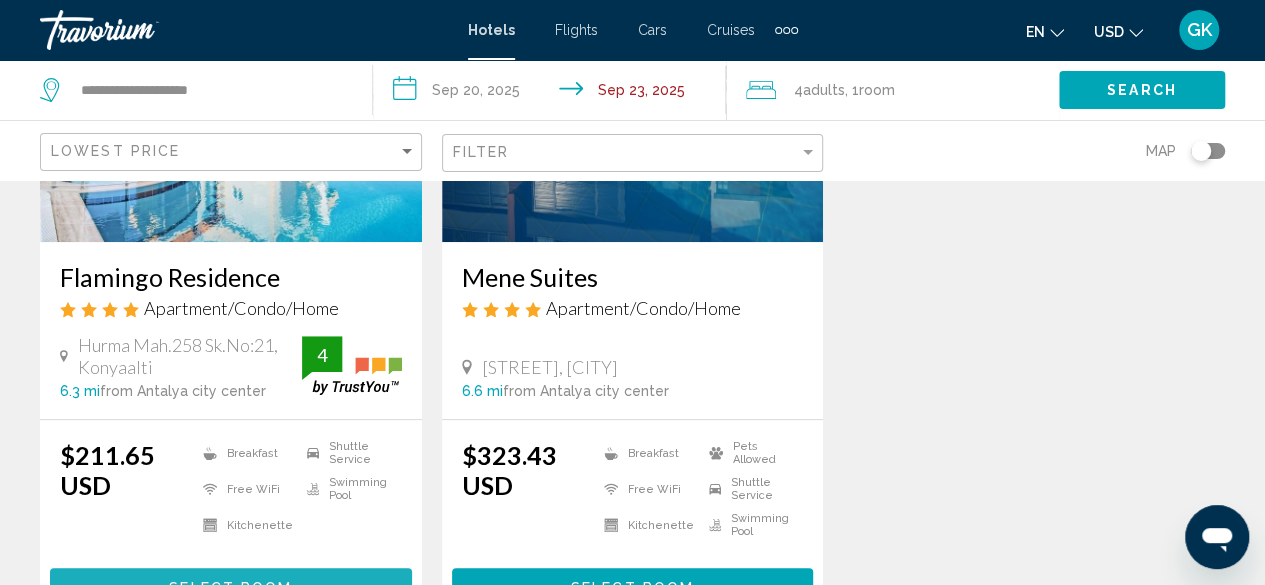 click on "Select Room" at bounding box center [231, 586] 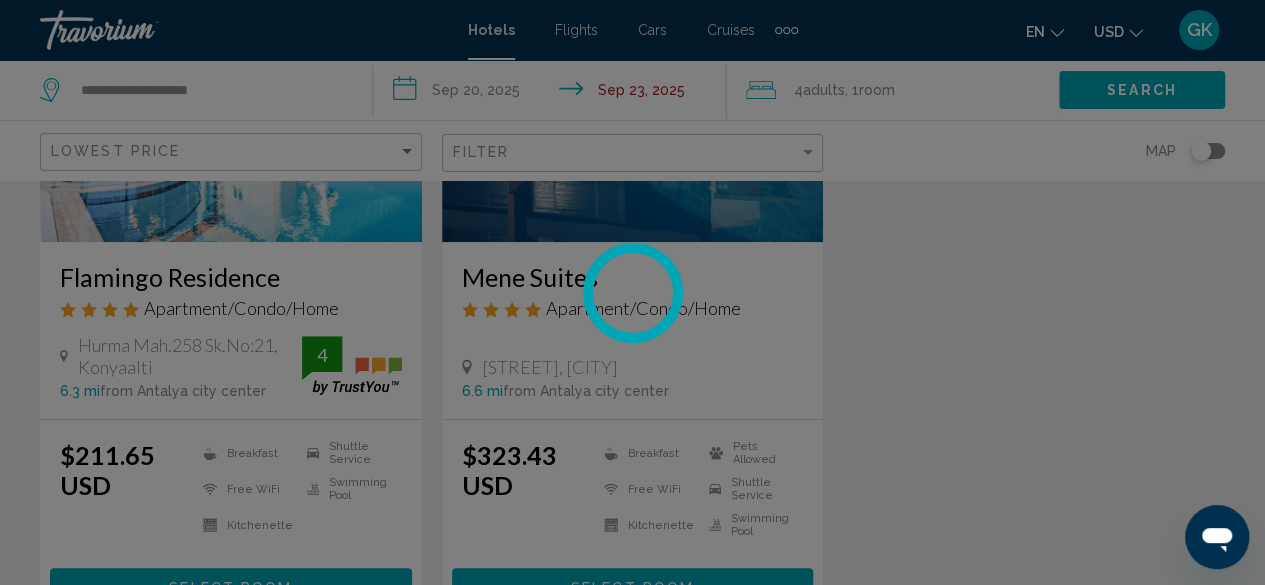 scroll, scrollTop: 242, scrollLeft: 0, axis: vertical 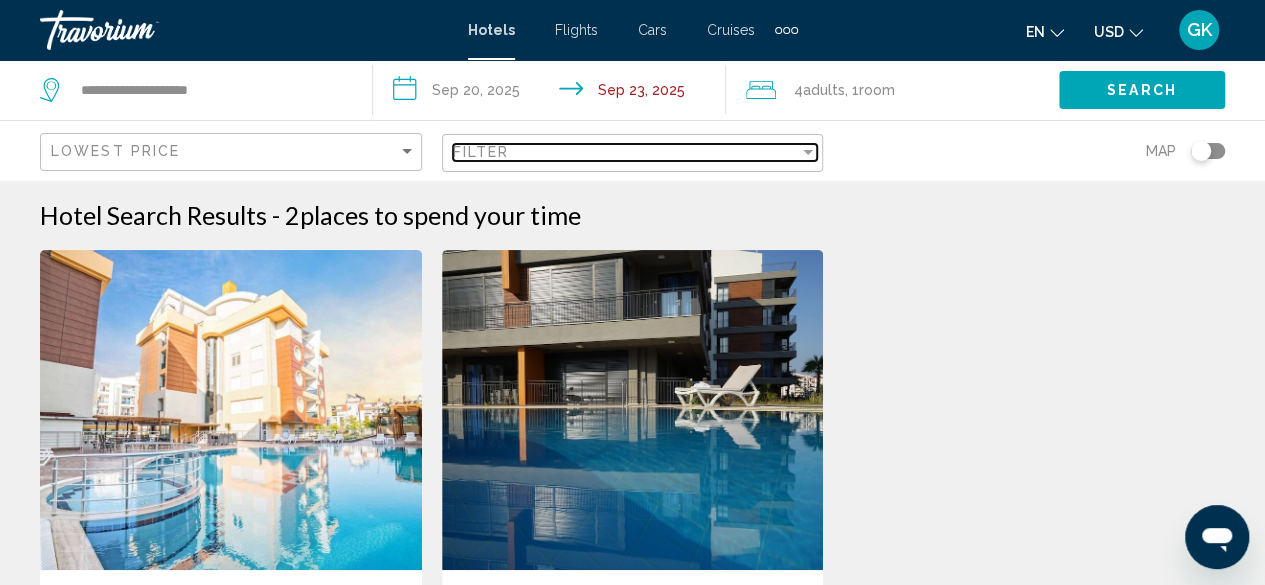 click on "Filter" at bounding box center [626, 152] 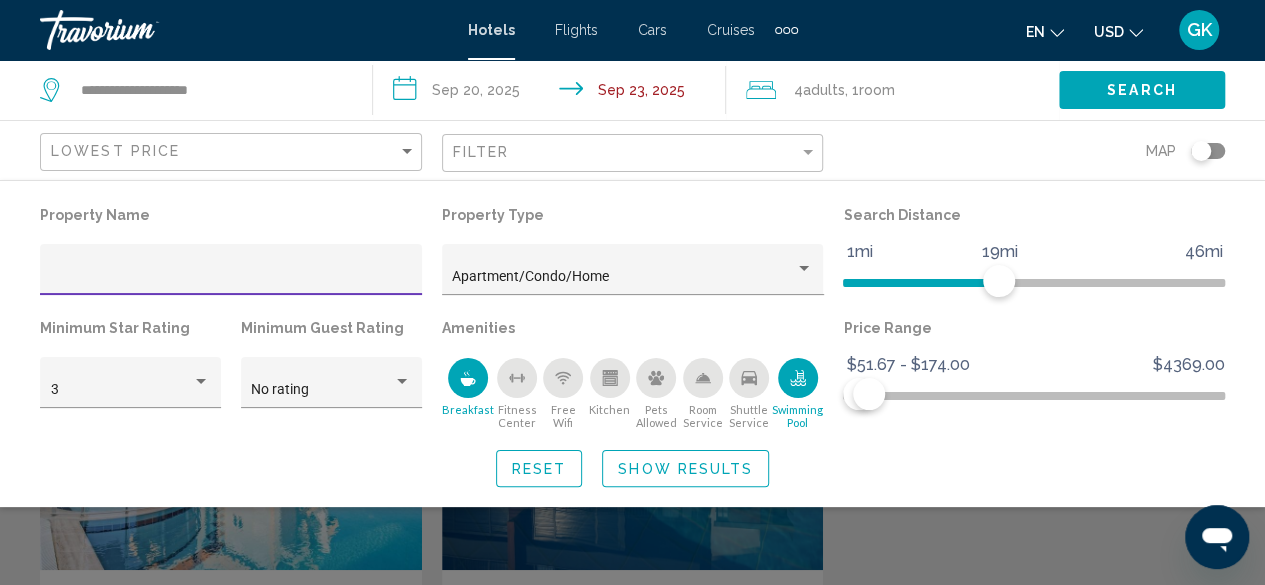 click at bounding box center [231, 277] 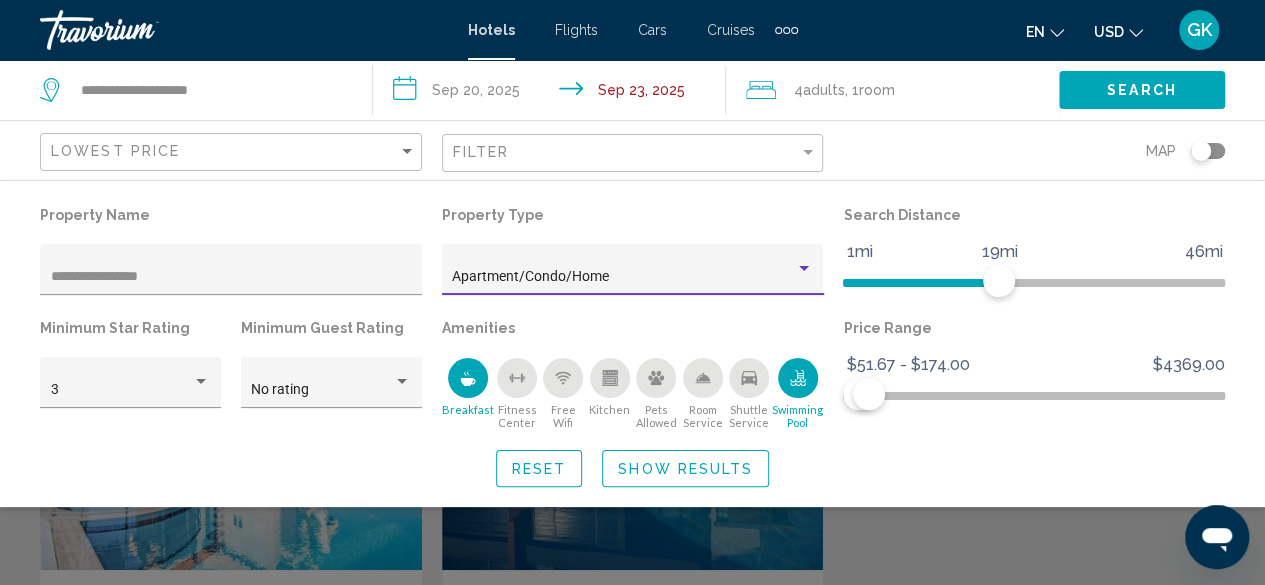 click at bounding box center (804, 269) 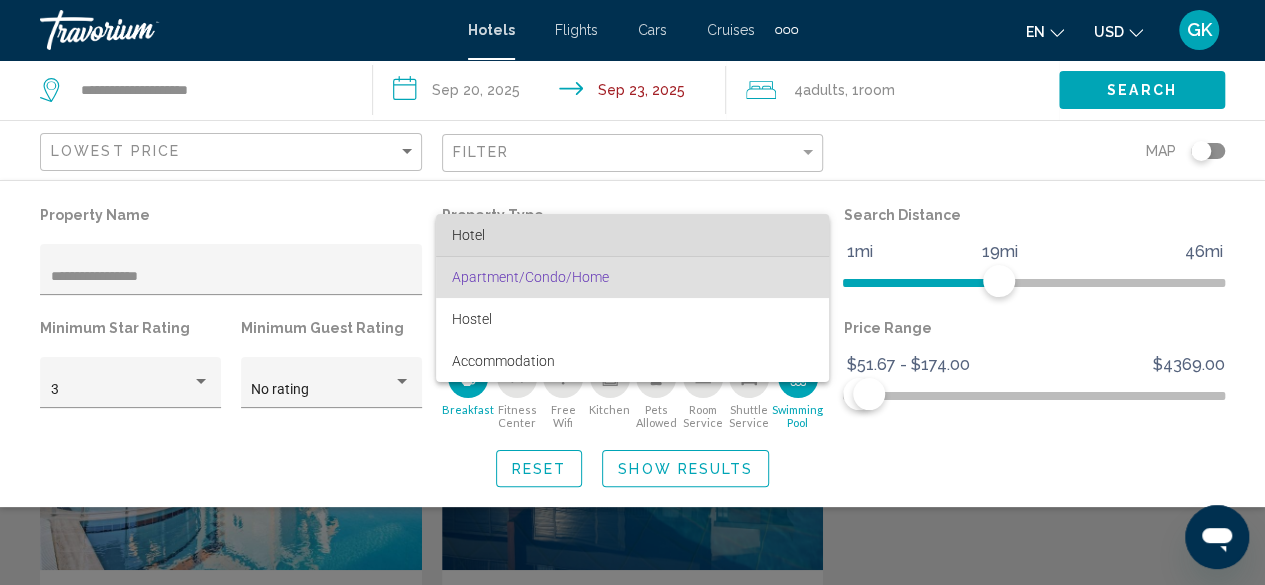 click on "Hotel" at bounding box center (632, 235) 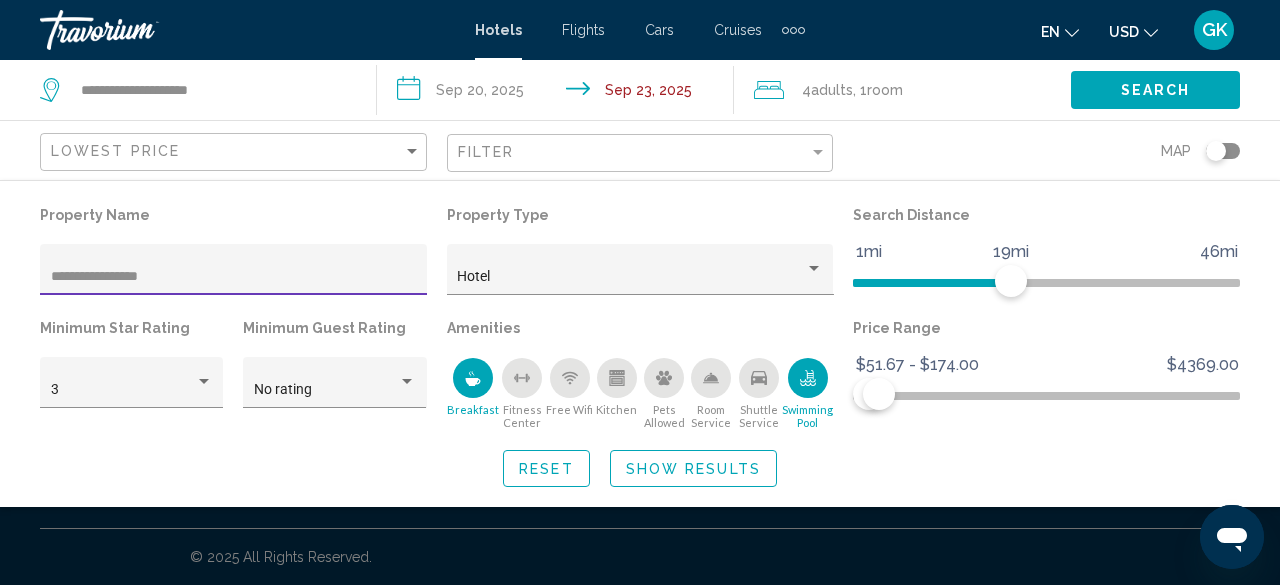 click on "**********" at bounding box center (234, 277) 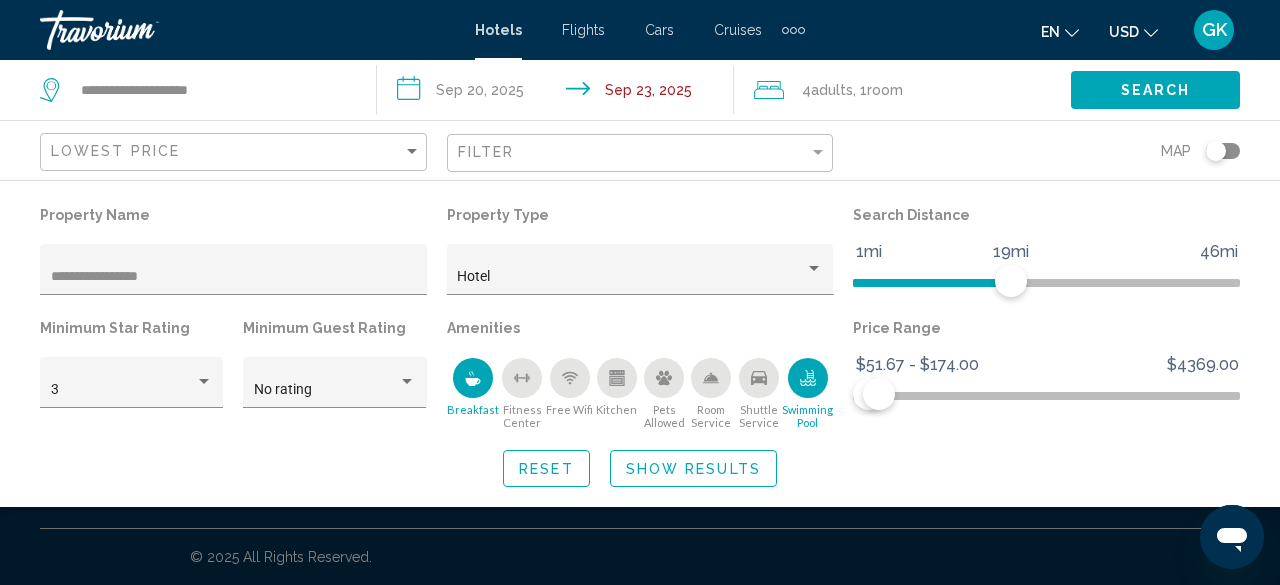 click 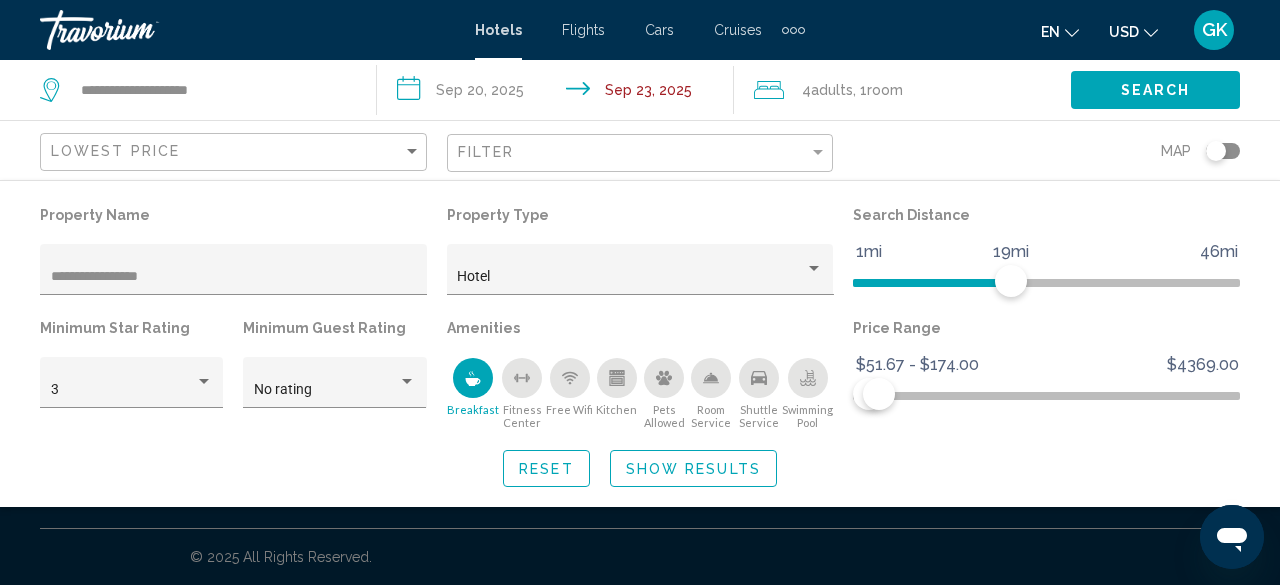 click 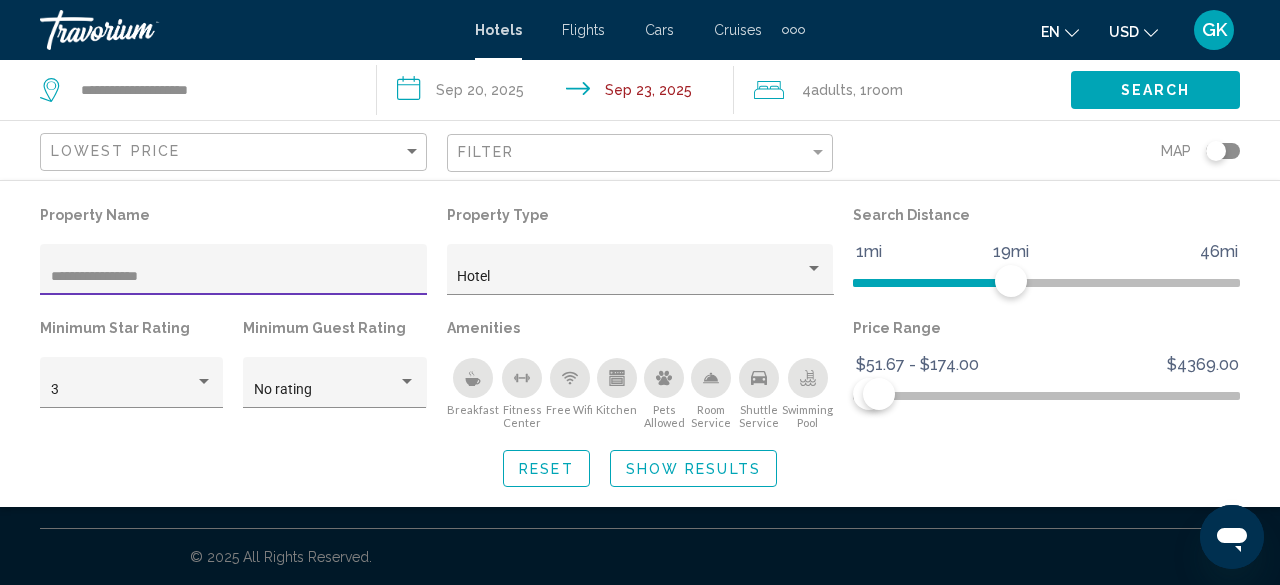 click on "**********" at bounding box center (234, 277) 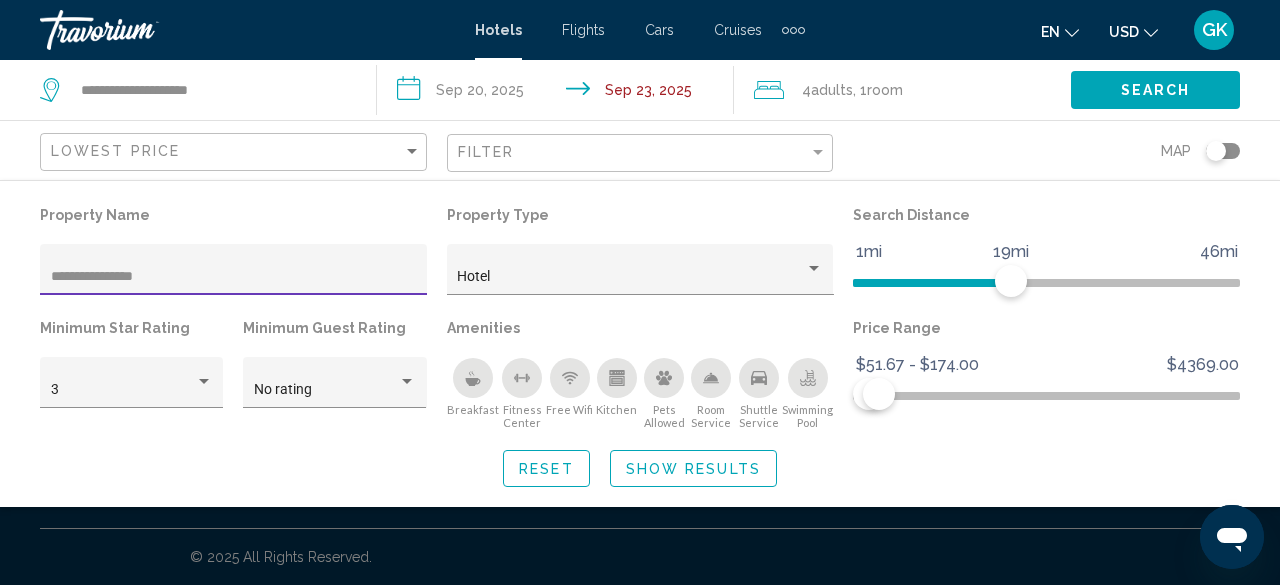 type on "**********" 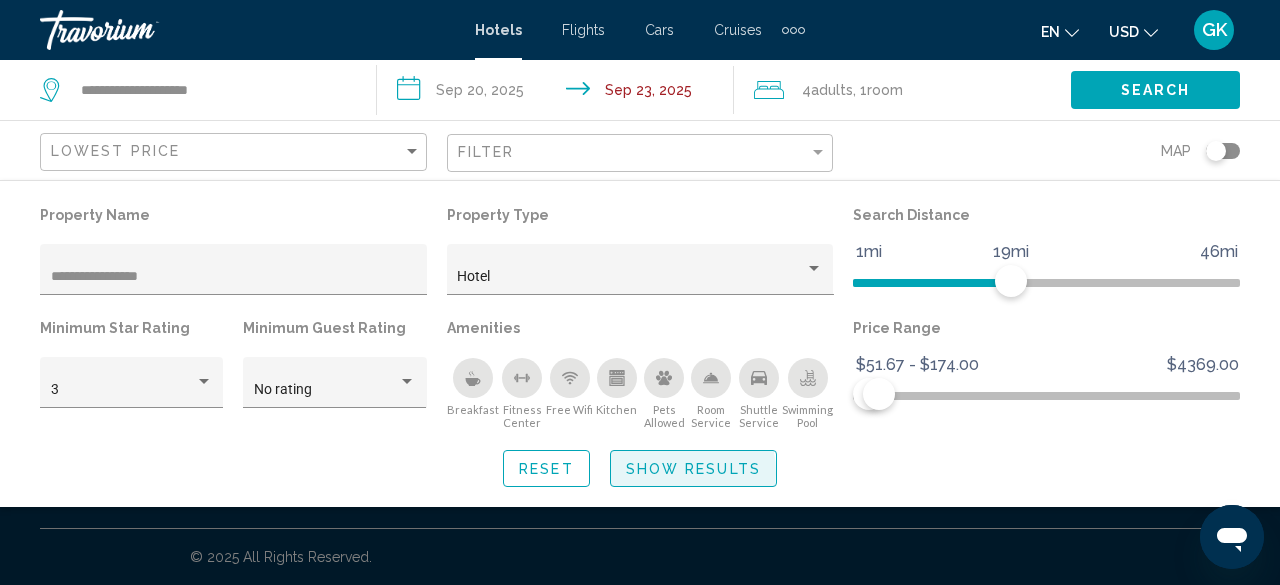click on "Show Results" 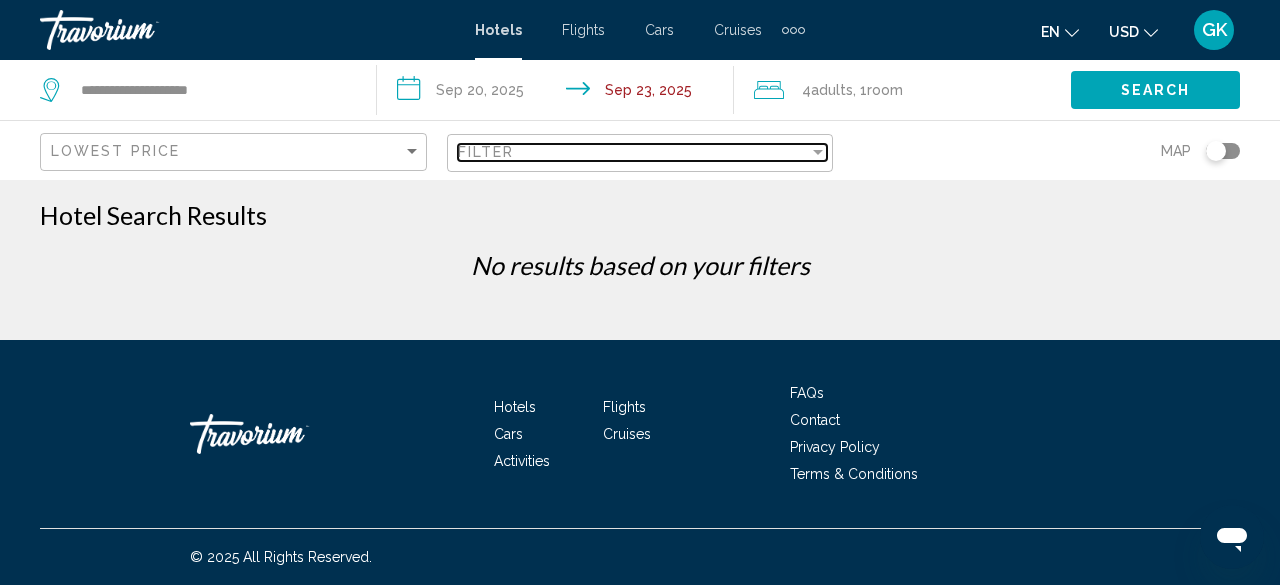 click at bounding box center [818, 152] 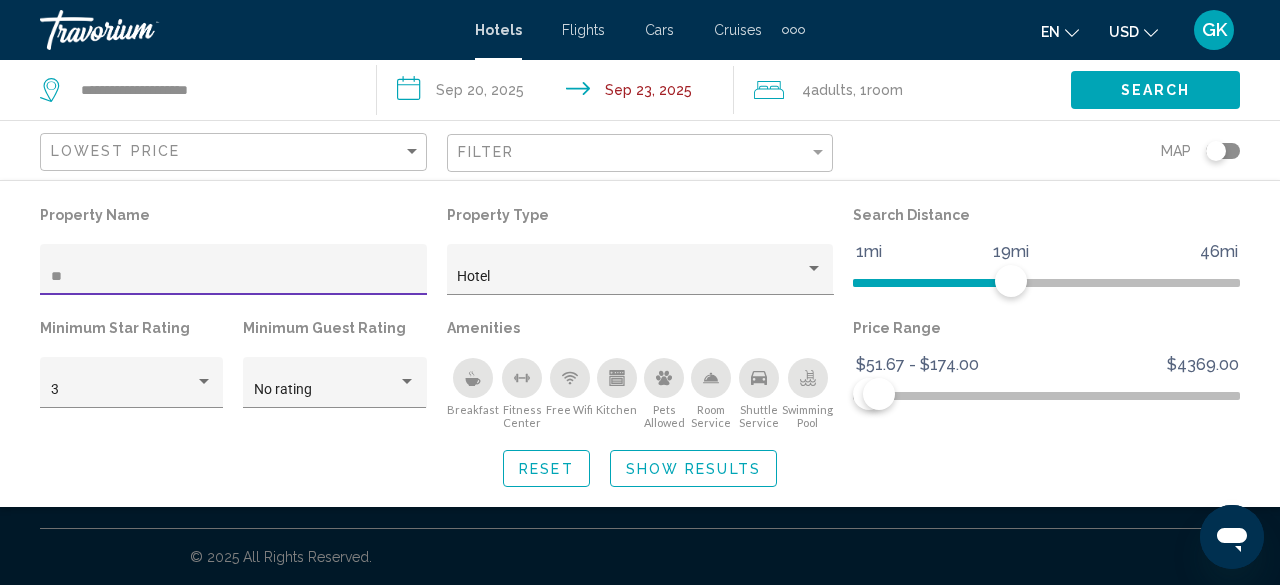 type on "*" 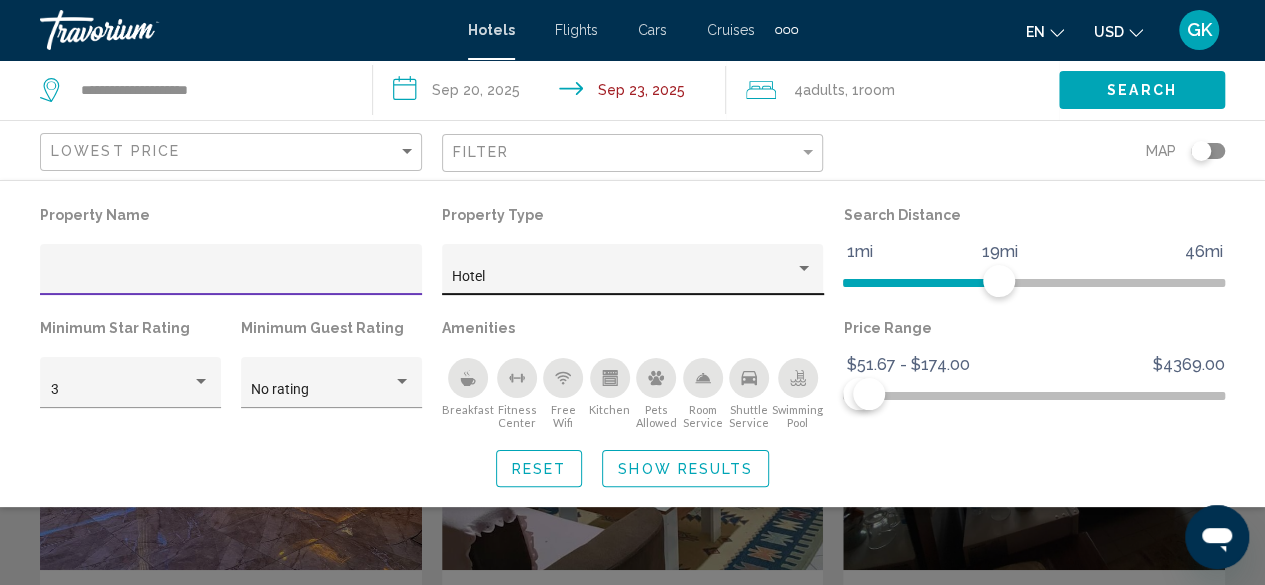 type 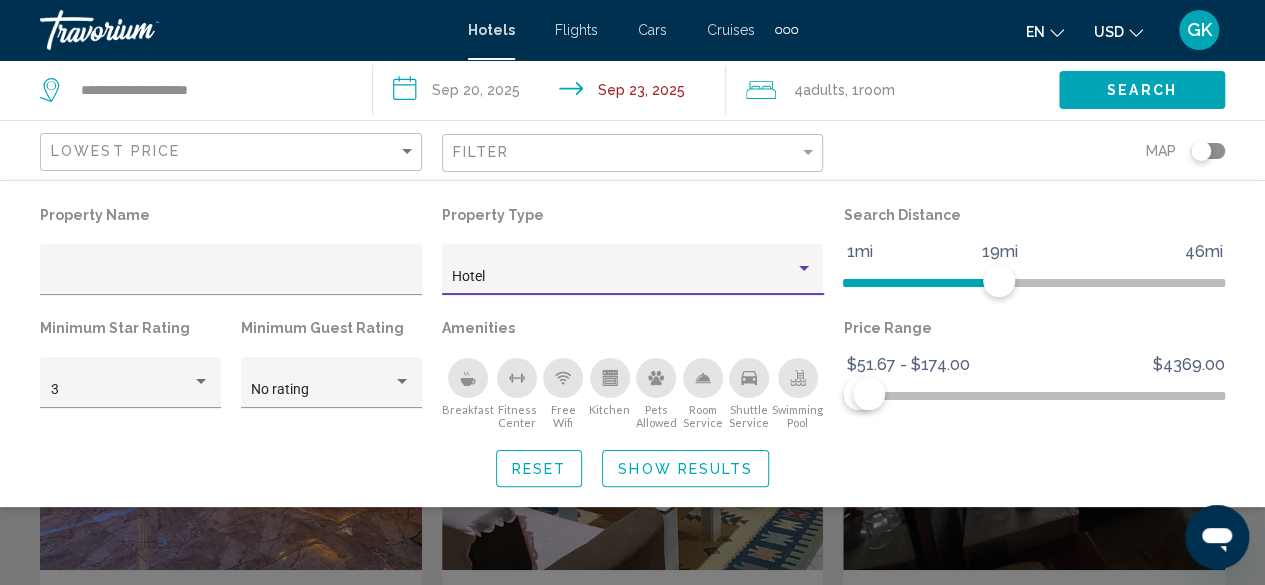 click on "Hotel" at bounding box center (623, 277) 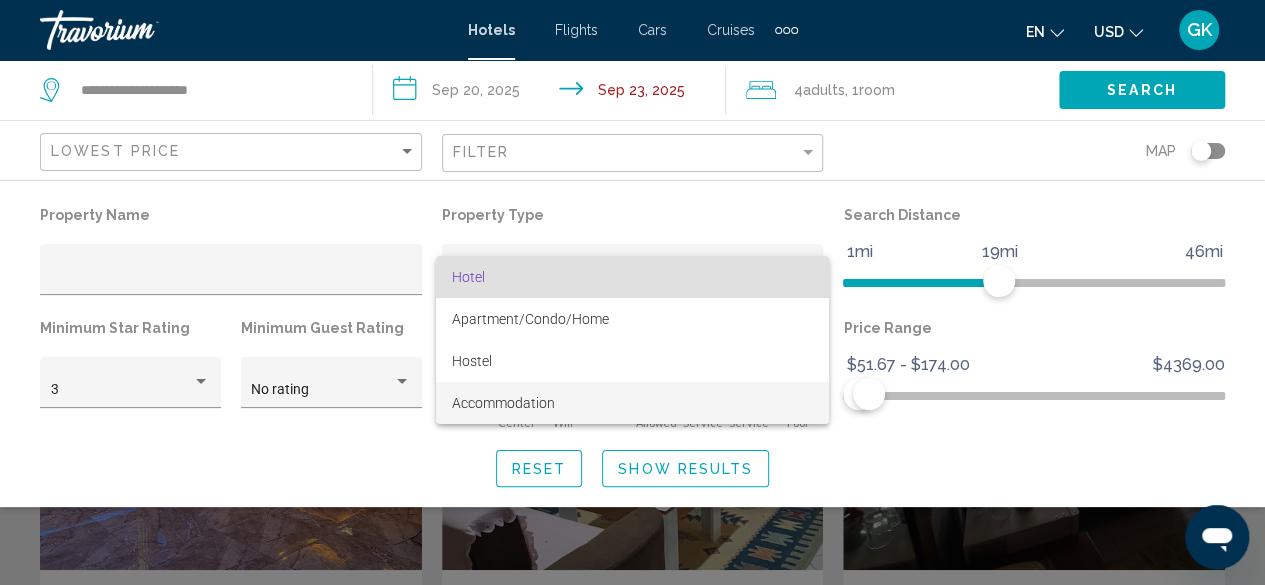 click on "Accommodation" at bounding box center (632, 403) 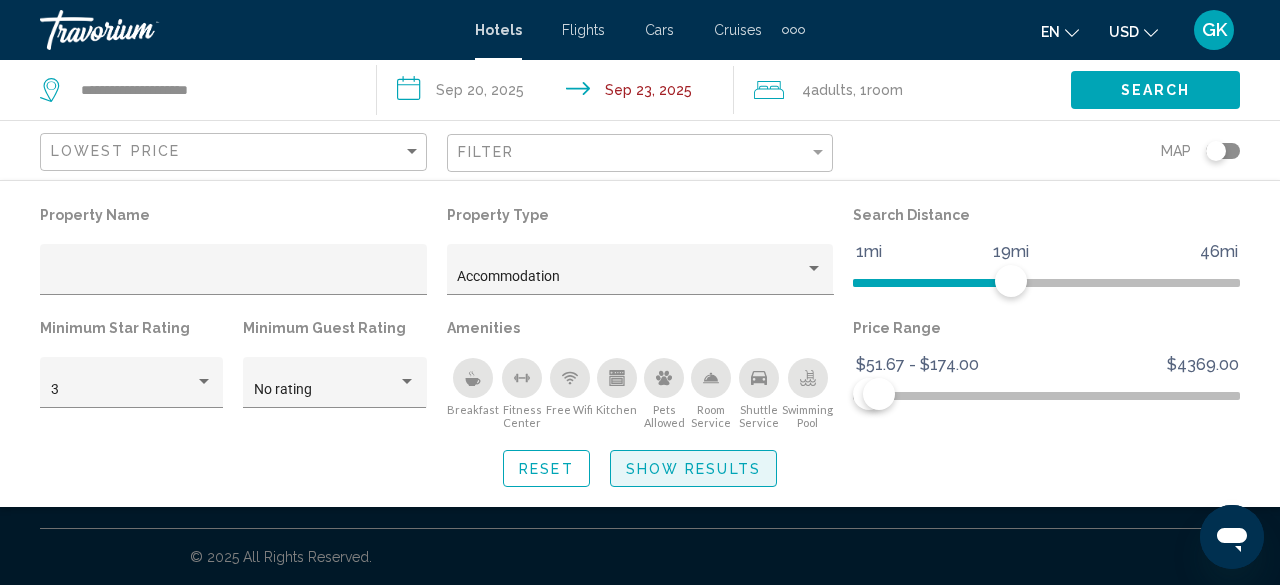 click on "Show Results" 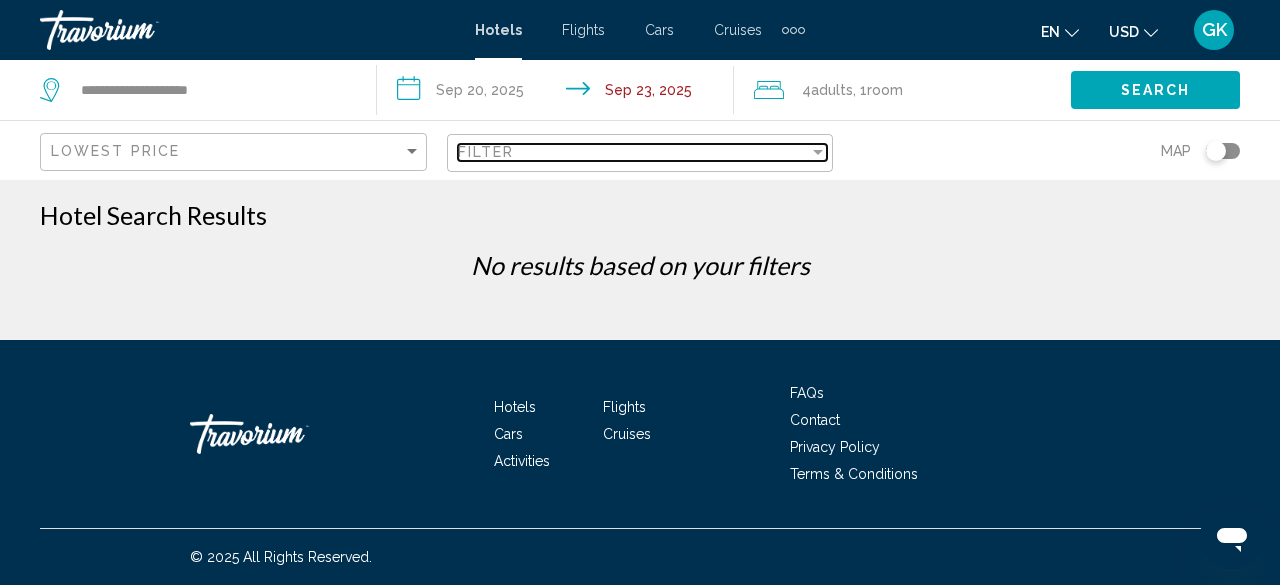 click on "Filter" at bounding box center [634, 152] 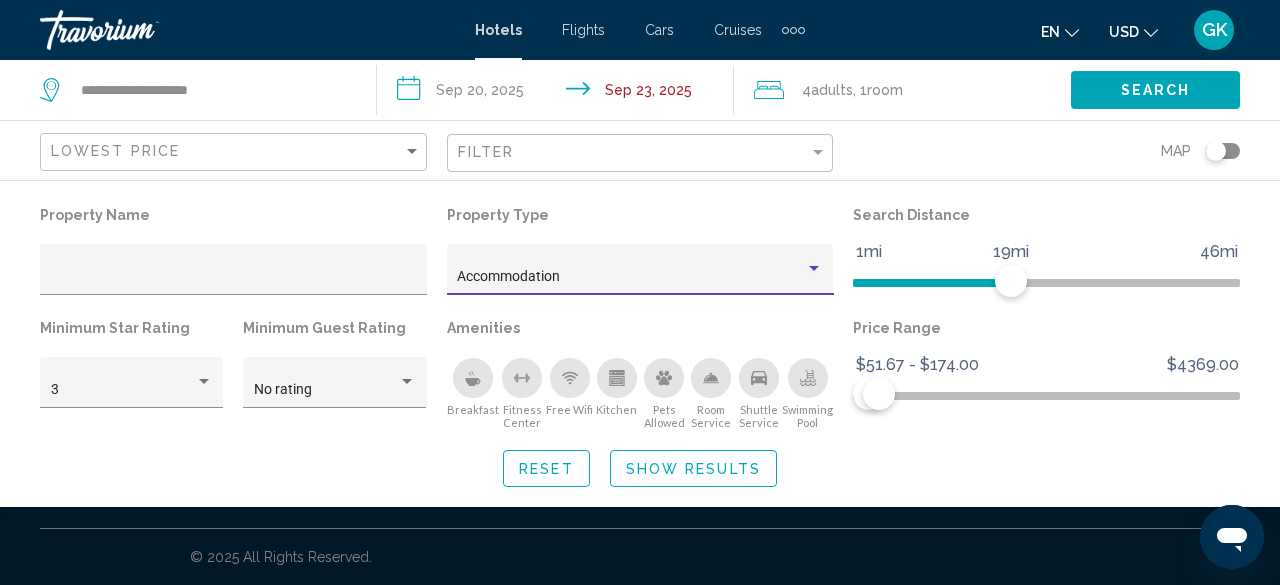click at bounding box center [814, 269] 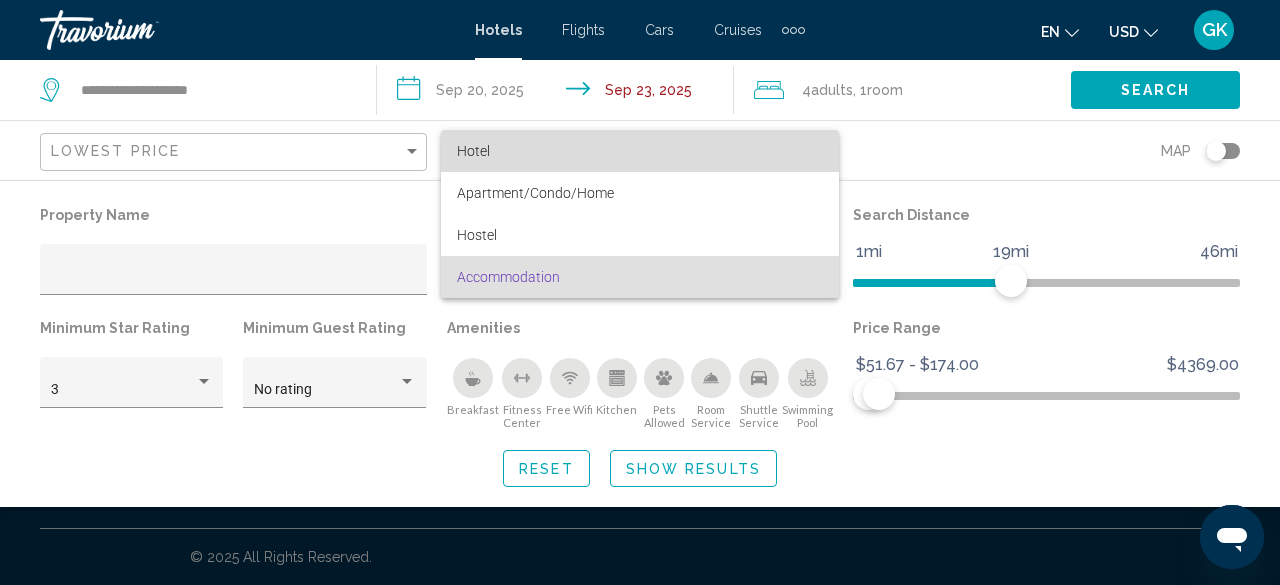 click on "Hotel" at bounding box center [640, 151] 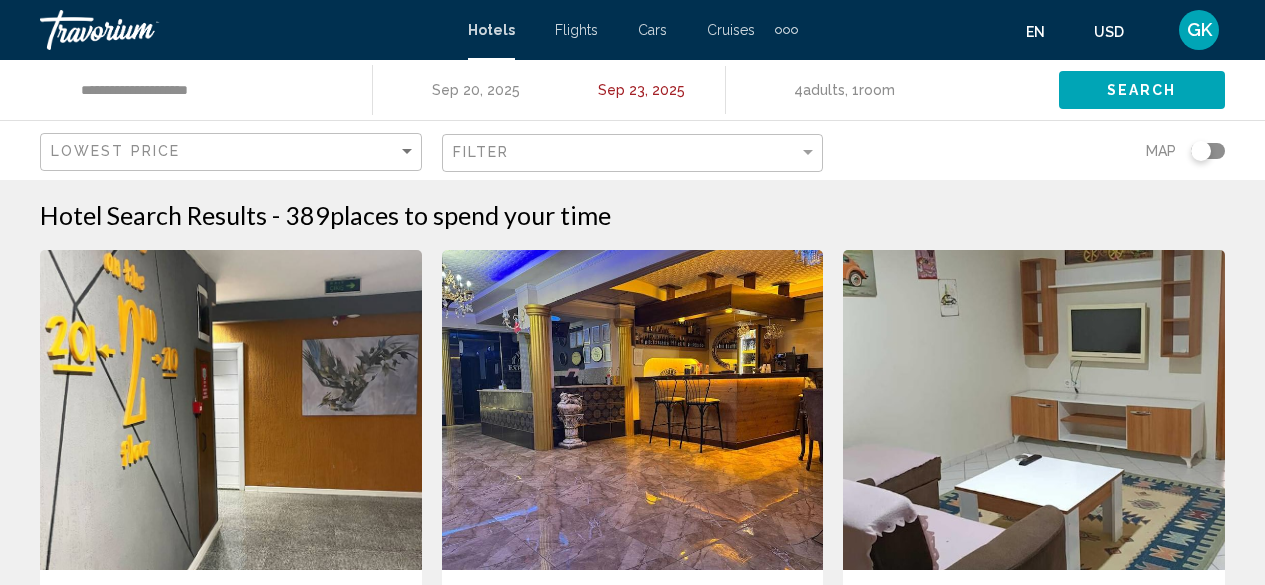 scroll, scrollTop: 0, scrollLeft: 0, axis: both 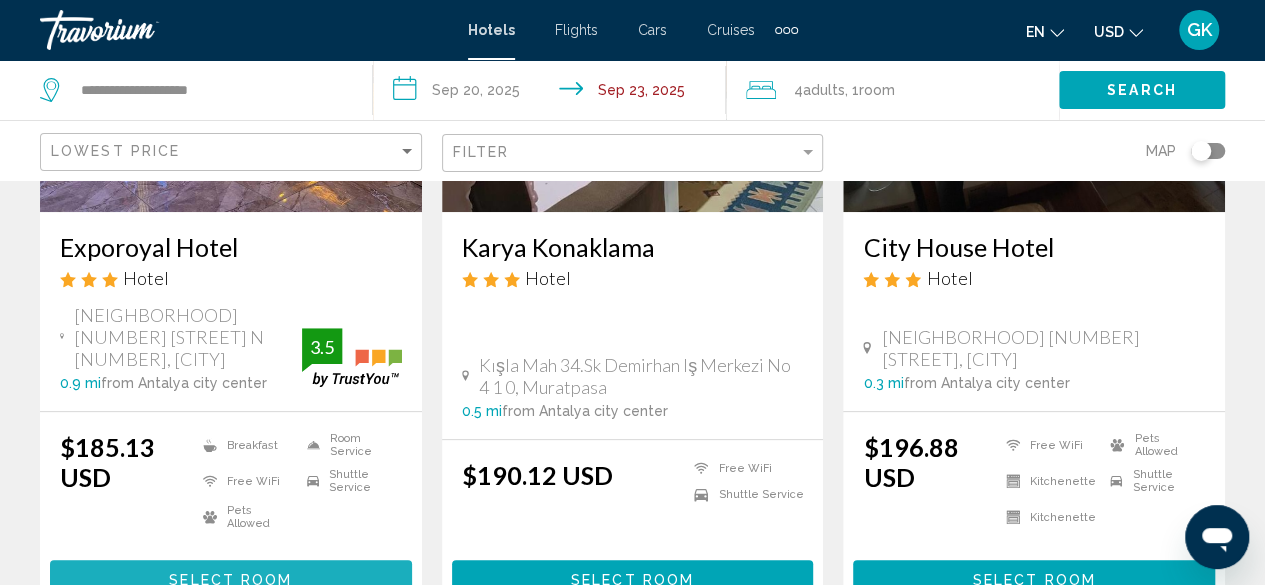 click on "Select Room" at bounding box center [230, 579] 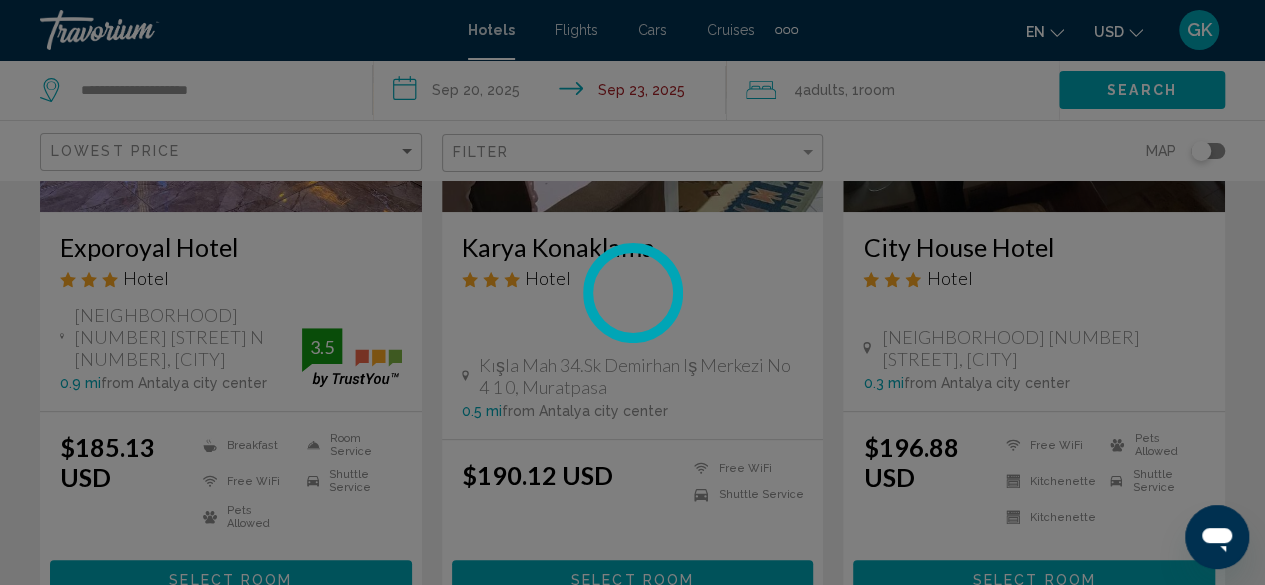 scroll, scrollTop: 242, scrollLeft: 0, axis: vertical 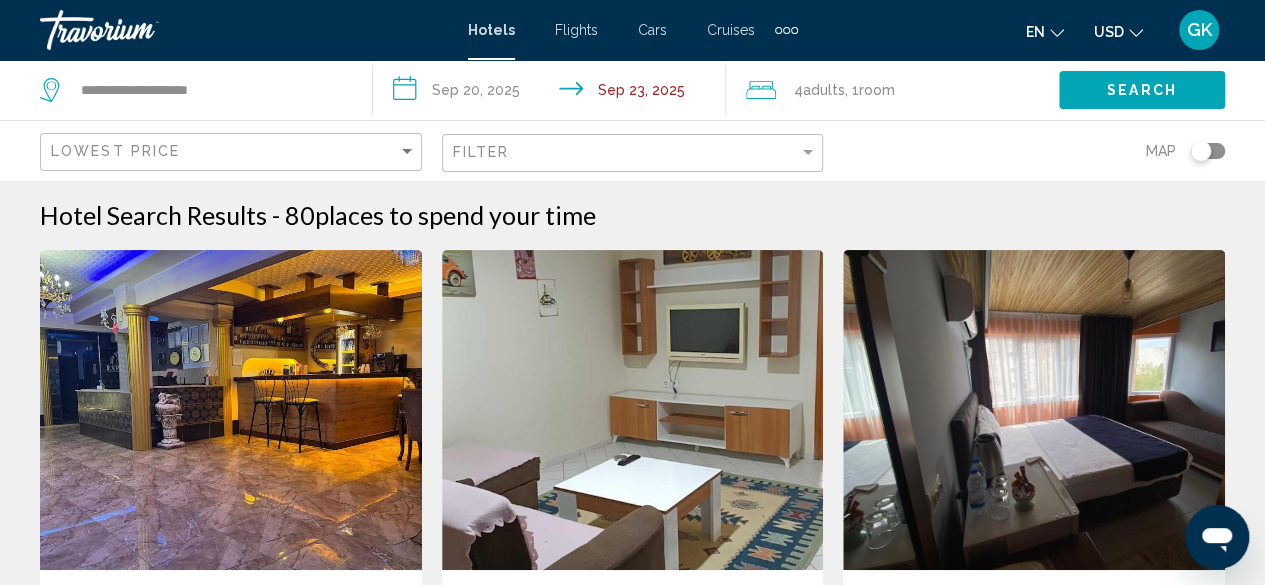 click at bounding box center [633, 410] 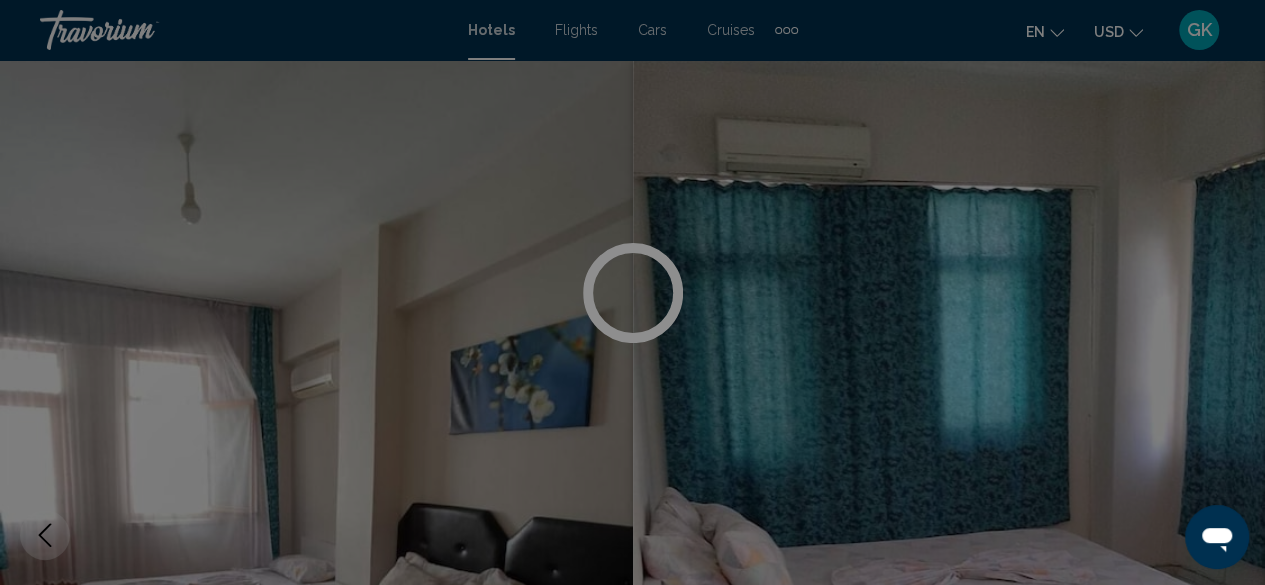 scroll, scrollTop: 242, scrollLeft: 0, axis: vertical 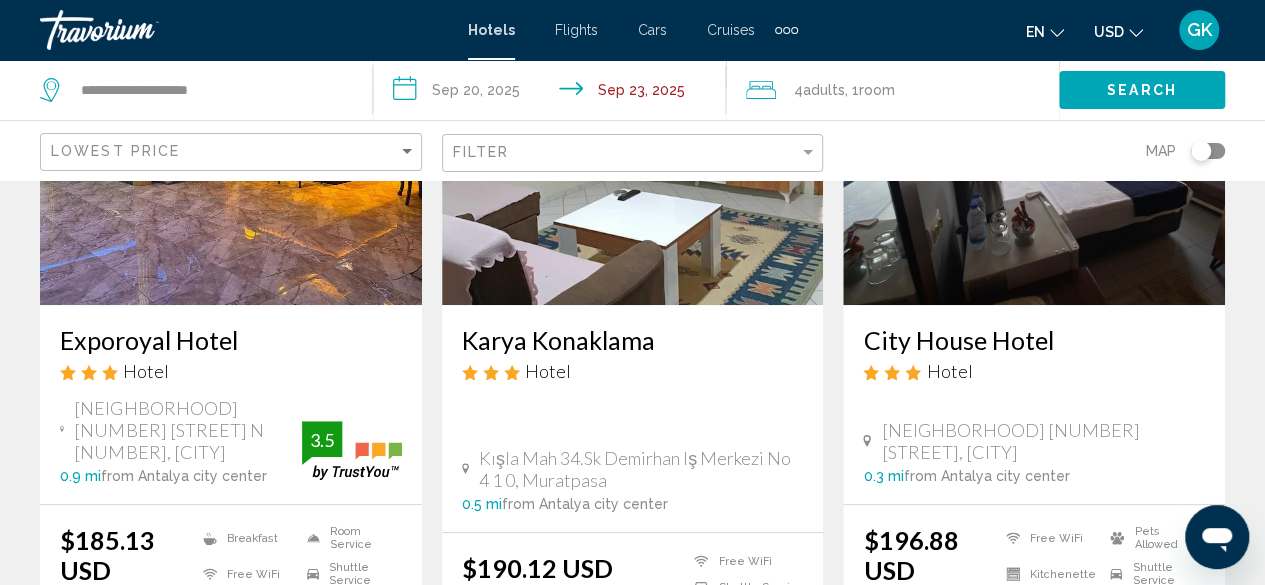 click at bounding box center (1034, 145) 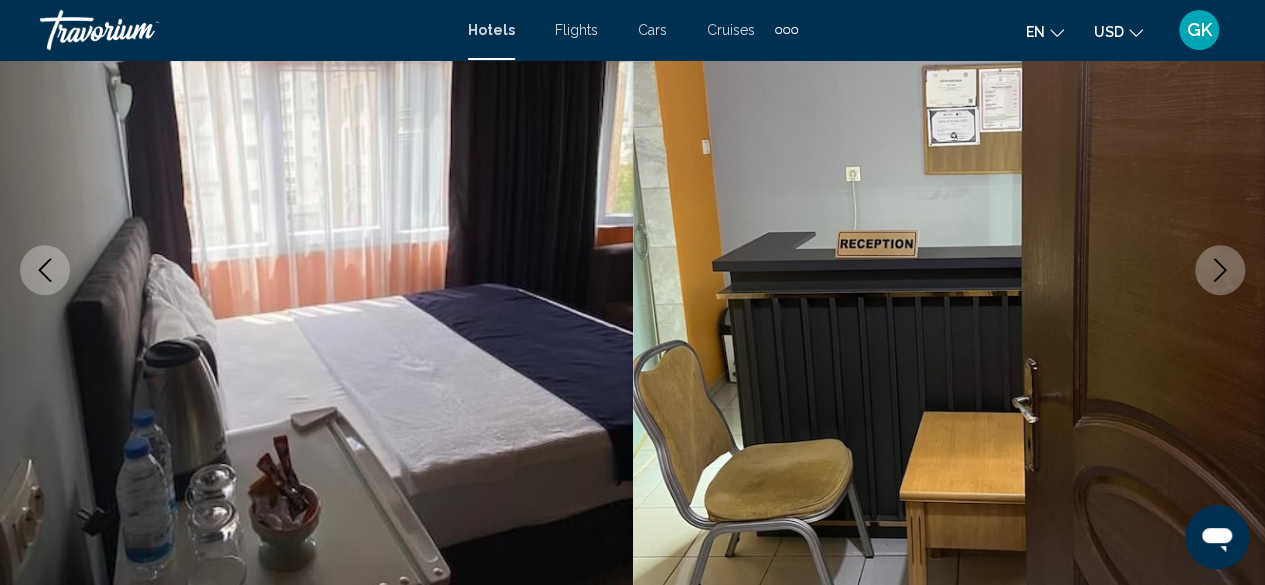 scroll, scrollTop: 242, scrollLeft: 0, axis: vertical 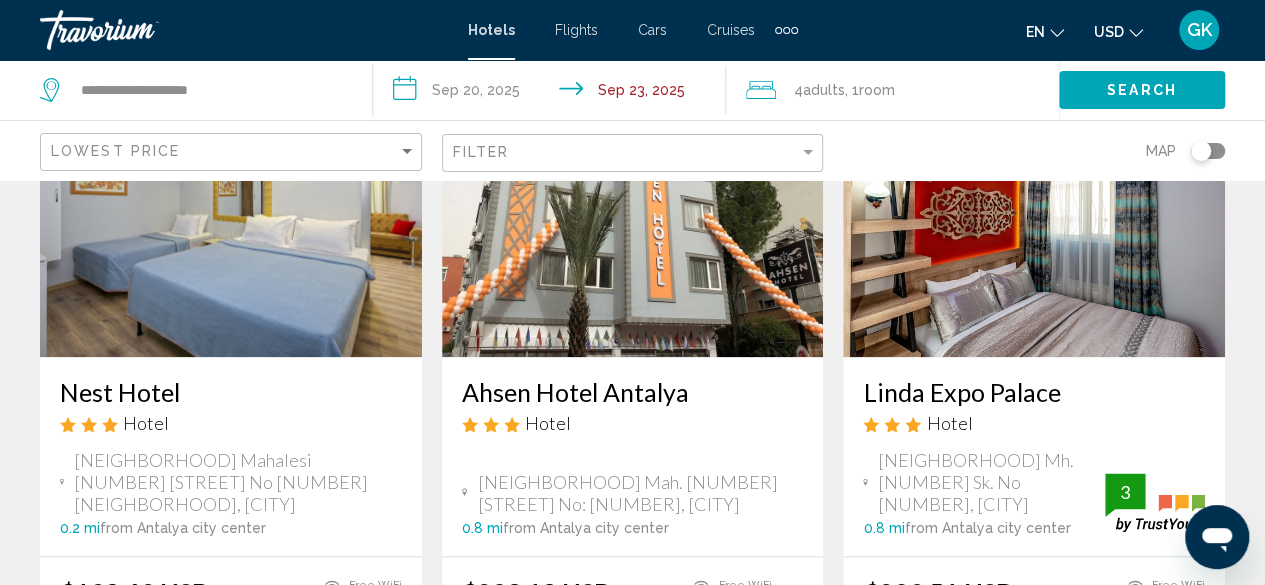 click at bounding box center [1034, 197] 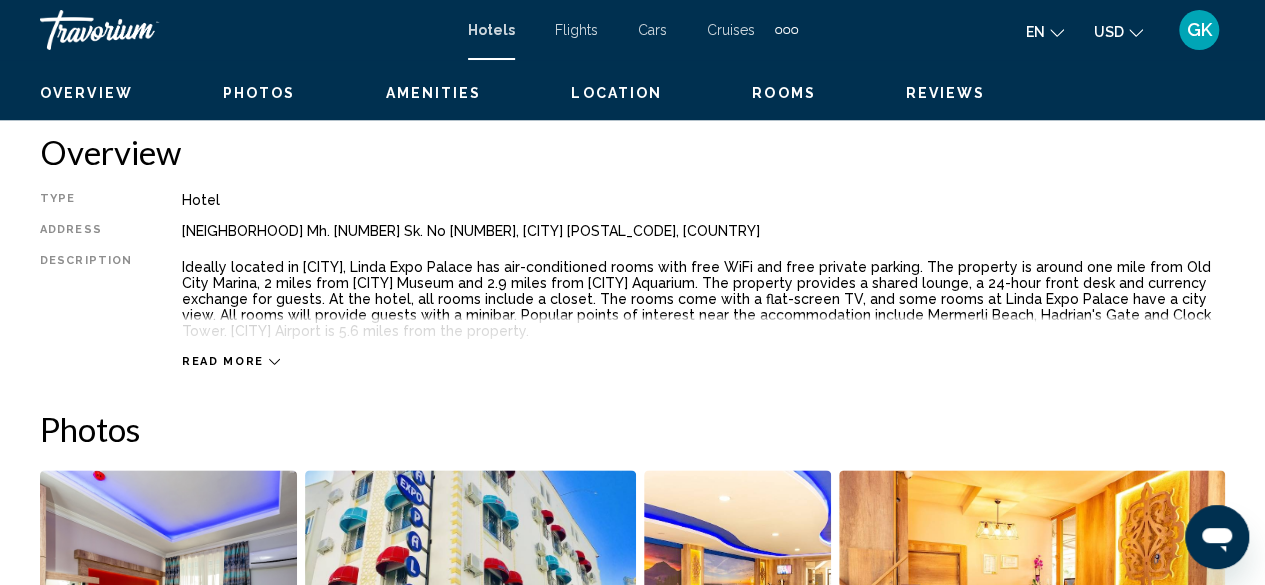scroll, scrollTop: 242, scrollLeft: 0, axis: vertical 